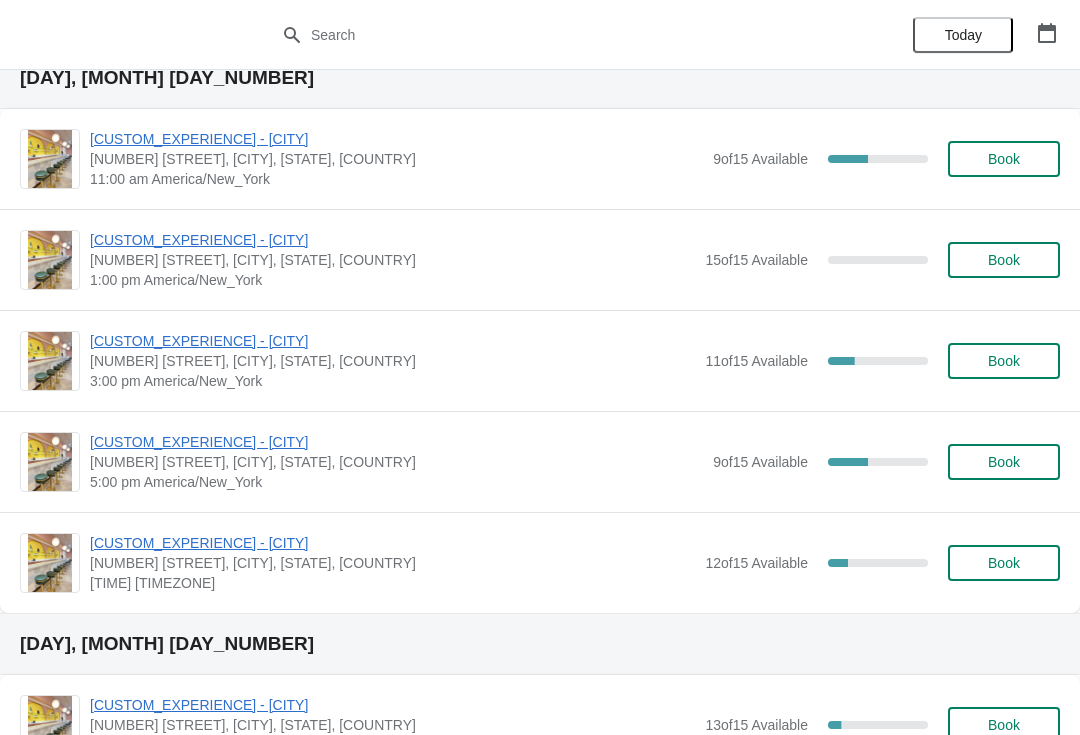 scroll, scrollTop: 638, scrollLeft: 0, axis: vertical 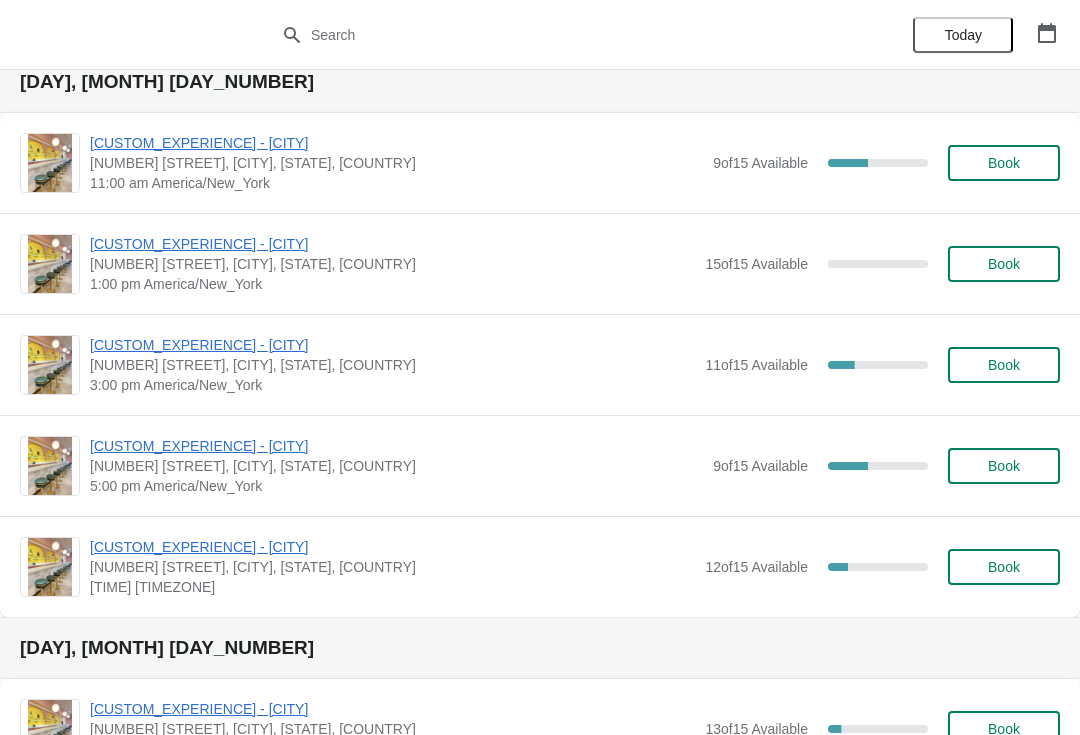 click on "[CUSTOM_EXPERIENCE] - [CITY]" at bounding box center [396, 446] 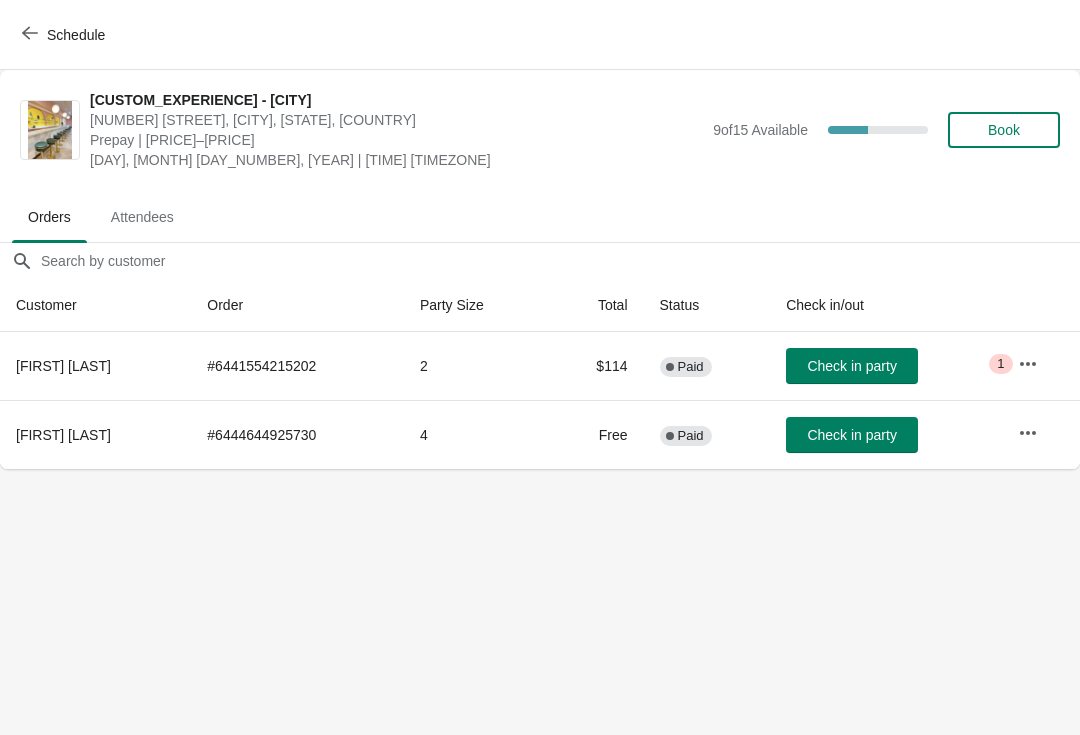 click on "Schedule" at bounding box center (65, 34) 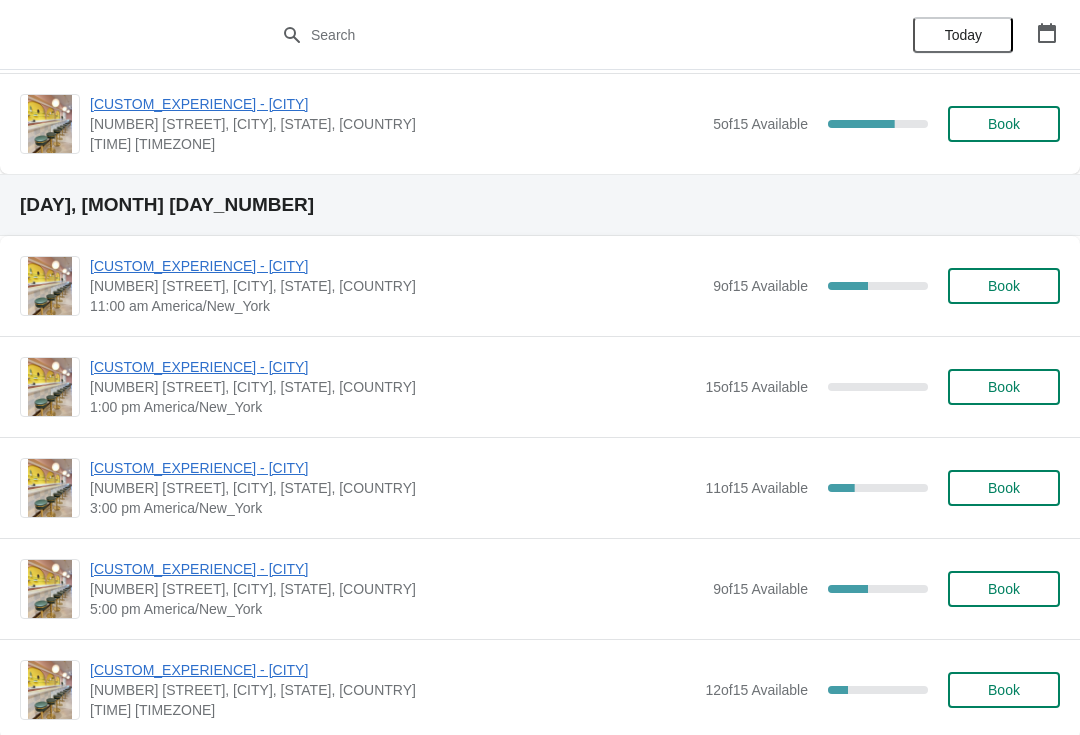 scroll, scrollTop: 568, scrollLeft: 0, axis: vertical 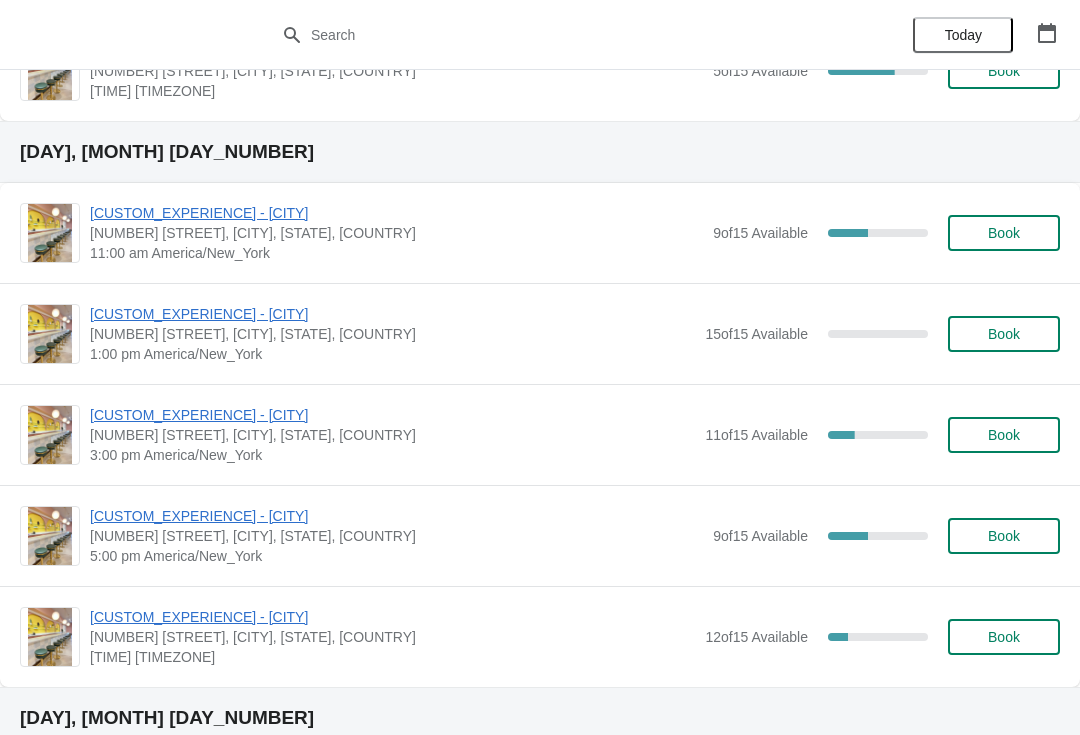 click on "[CUSTOM_EXPERIENCE] - [CITY]" at bounding box center [392, 415] 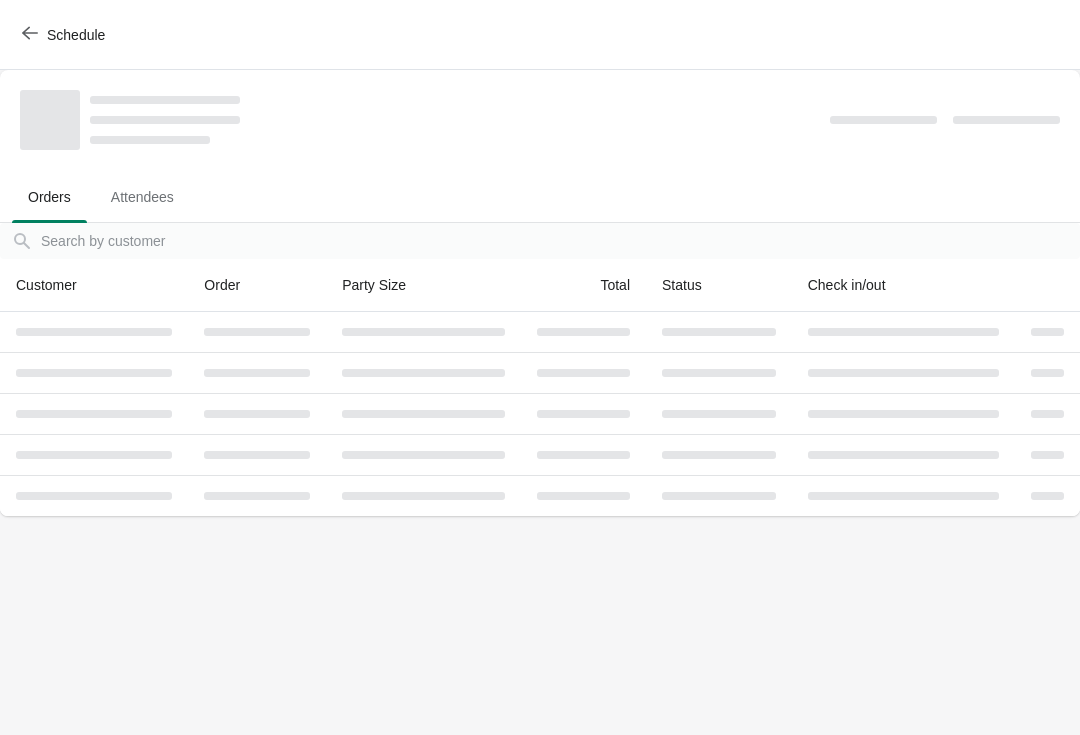 scroll, scrollTop: 0, scrollLeft: 0, axis: both 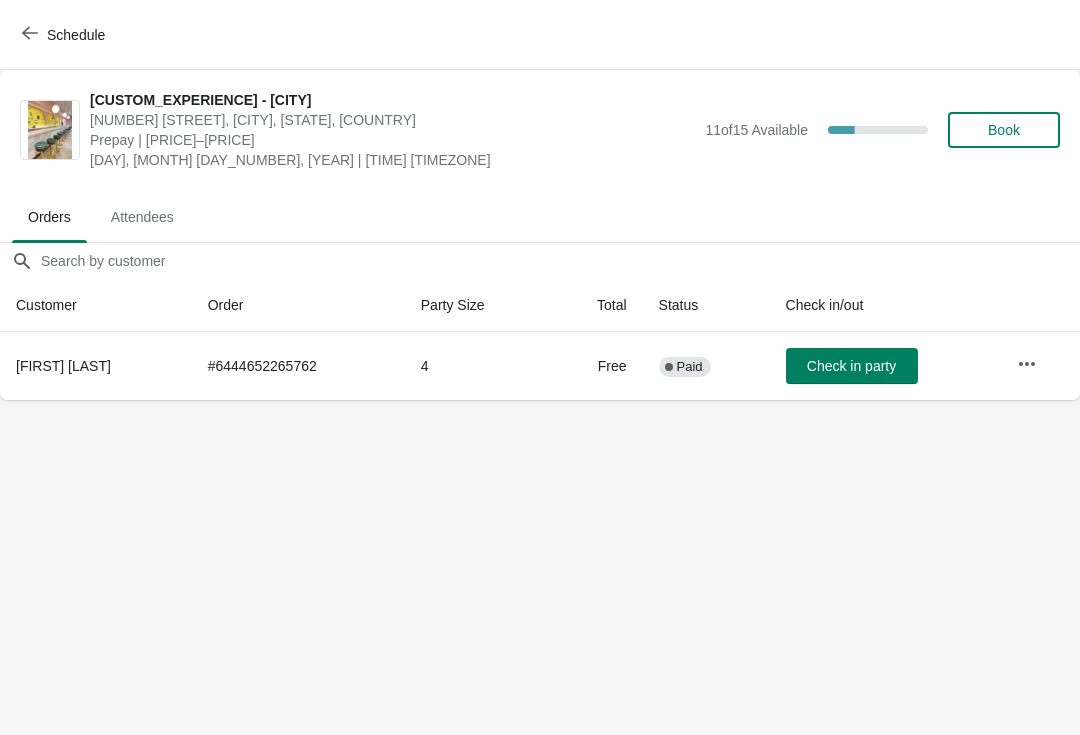 click on "Schedule" at bounding box center [65, 35] 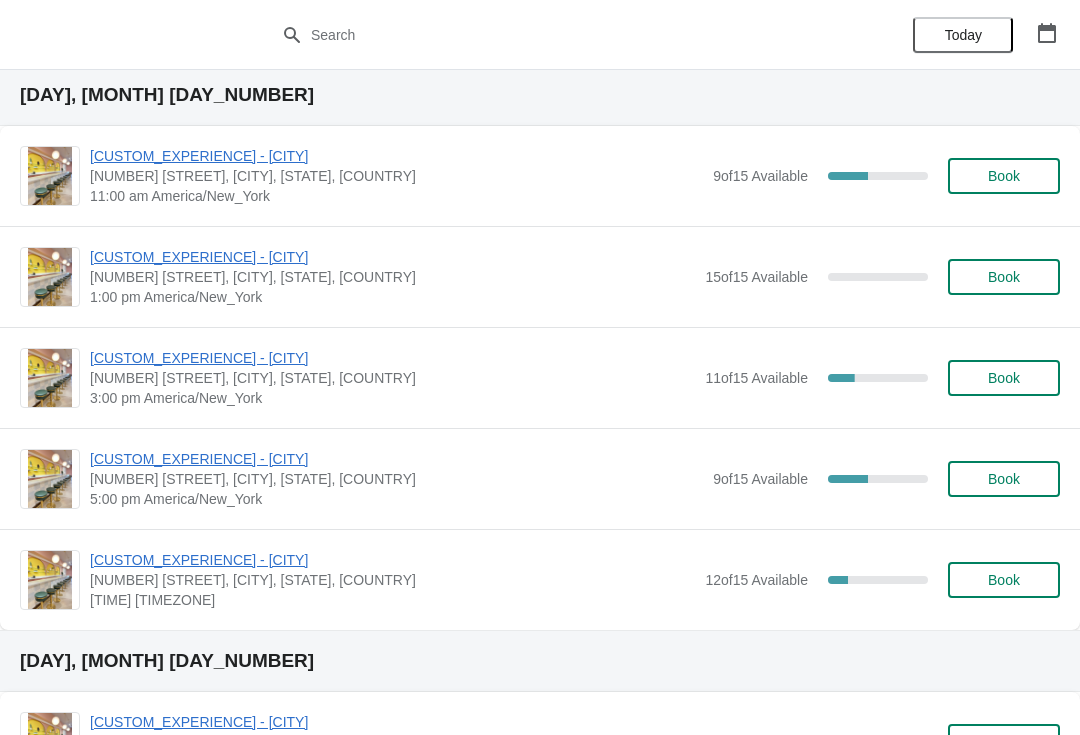 scroll, scrollTop: 661, scrollLeft: 0, axis: vertical 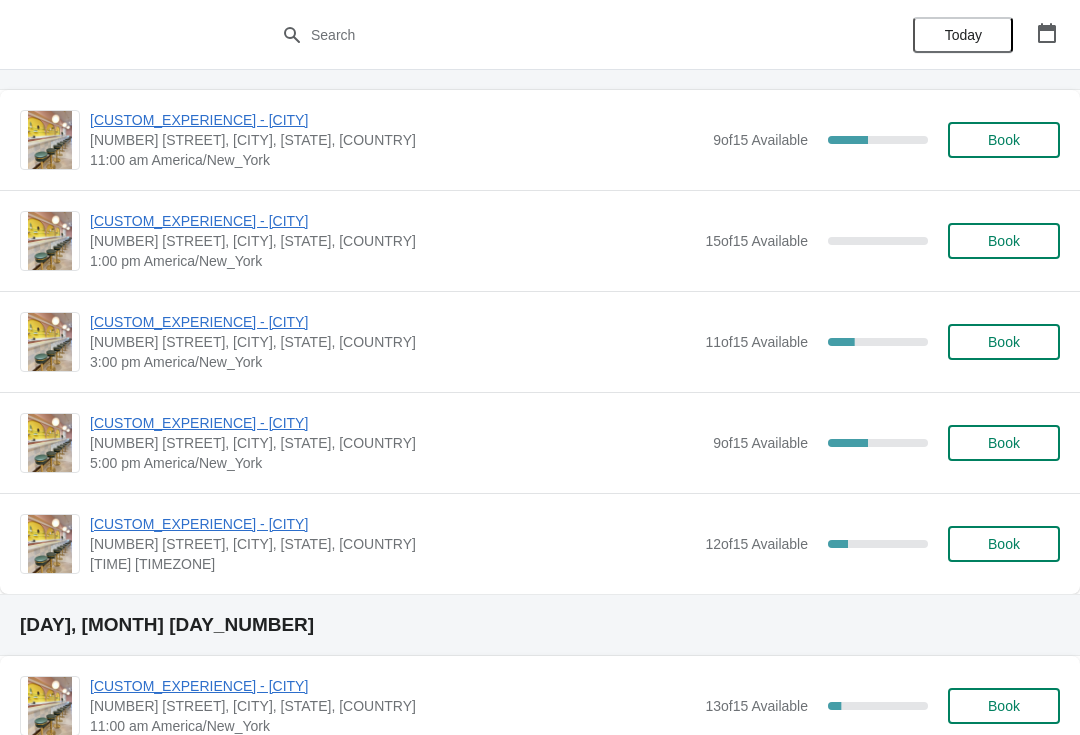 click on "[CUSTOM_EXPERIENCE] - [CITY]" at bounding box center (392, 322) 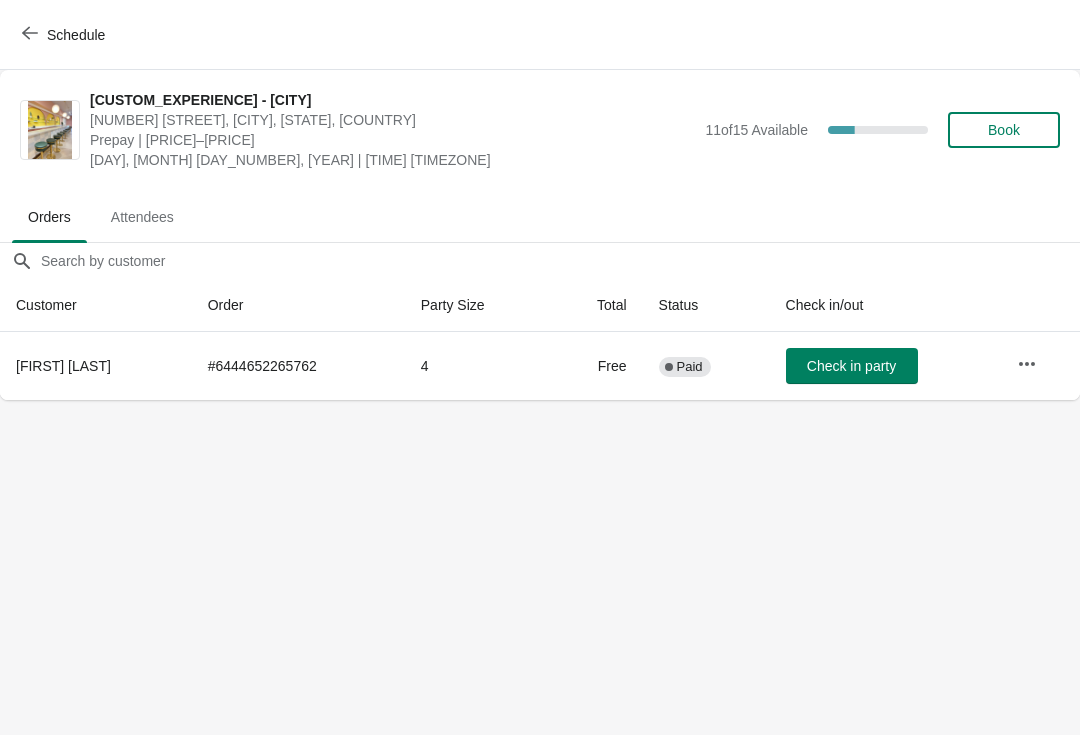 scroll, scrollTop: 0, scrollLeft: 0, axis: both 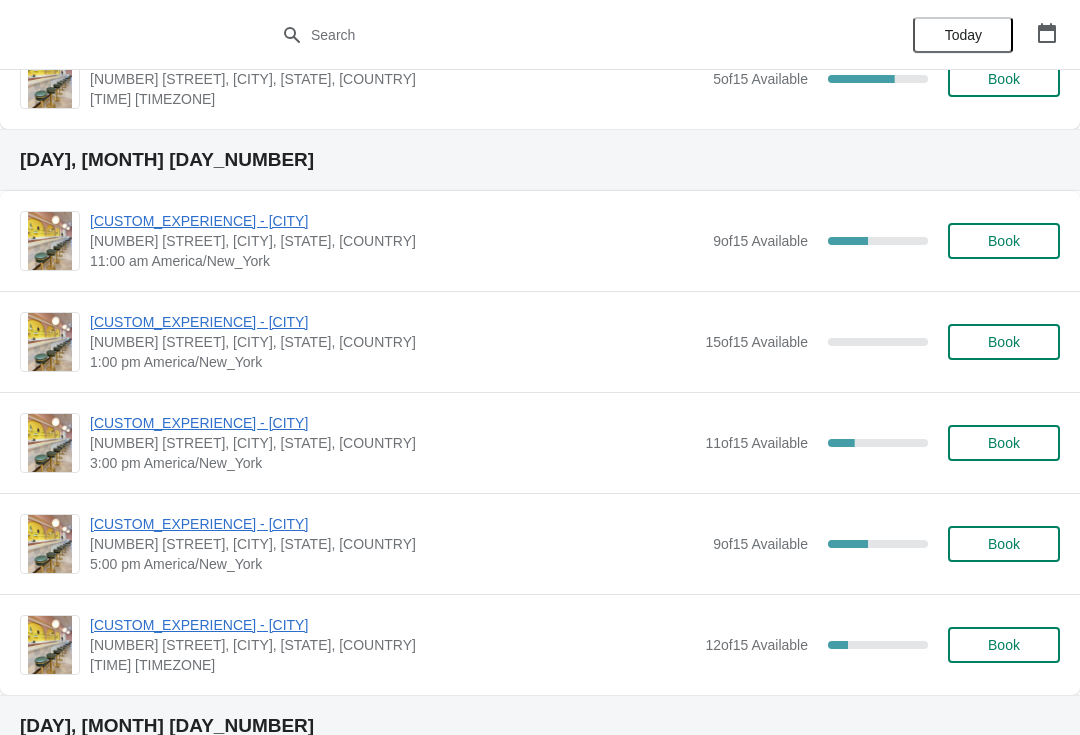 click on "[CUSTOM_EXPERIENCE] - [CITY]" at bounding box center [396, 524] 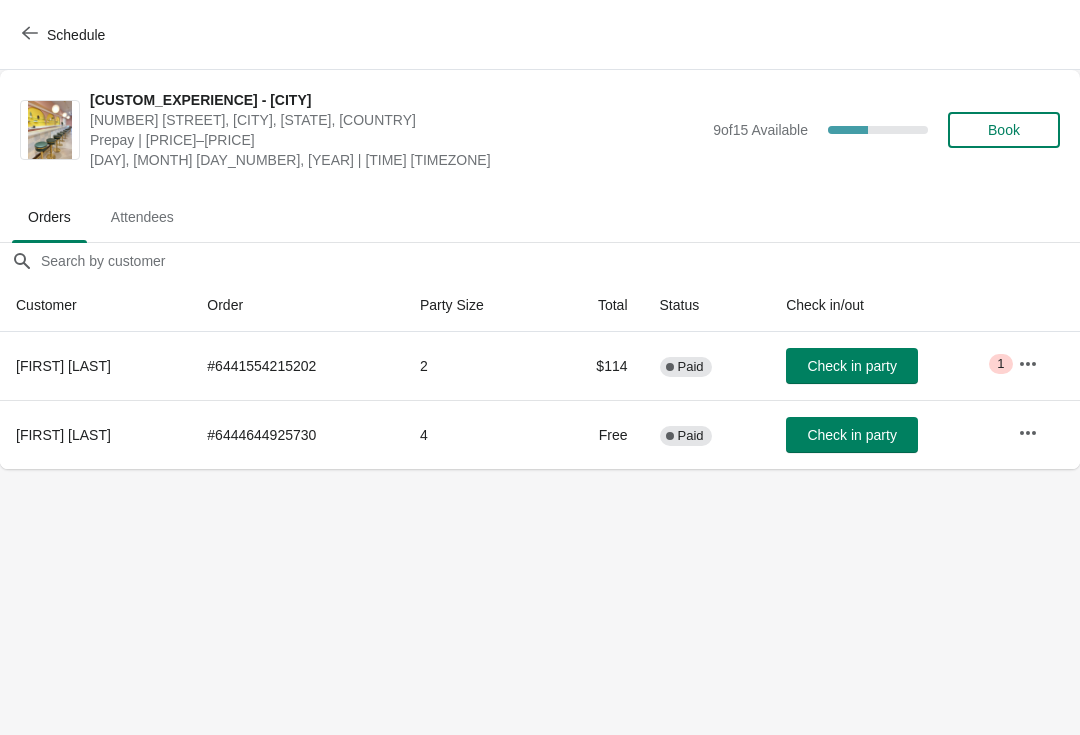 scroll, scrollTop: 0, scrollLeft: 0, axis: both 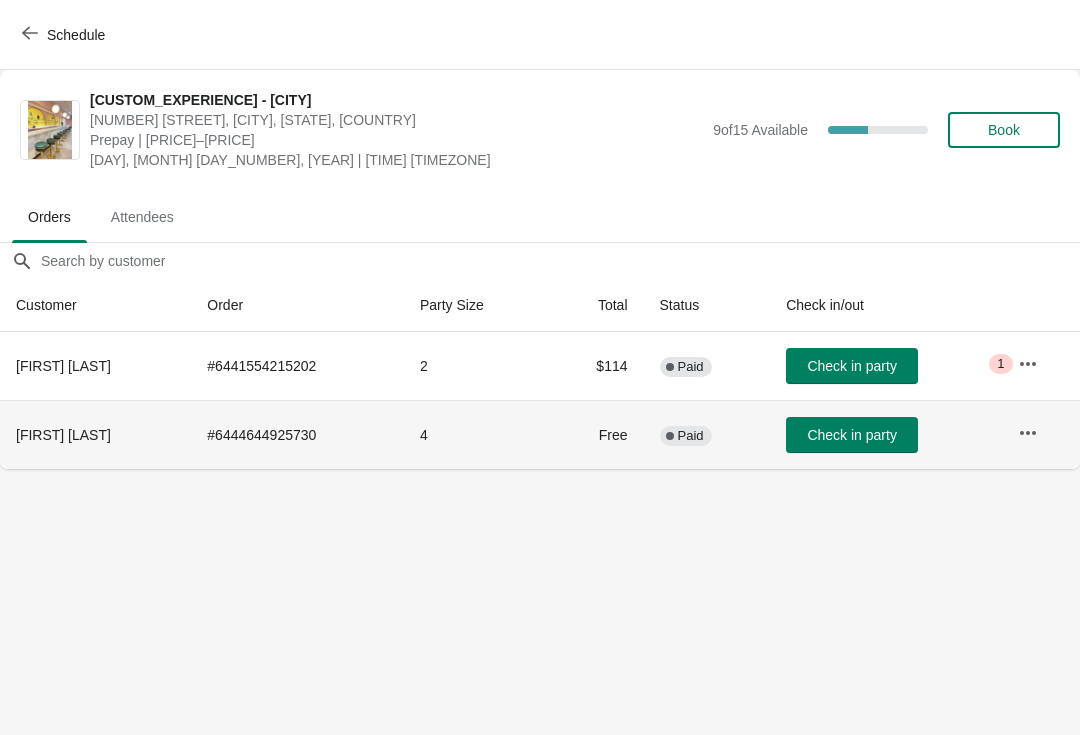 click 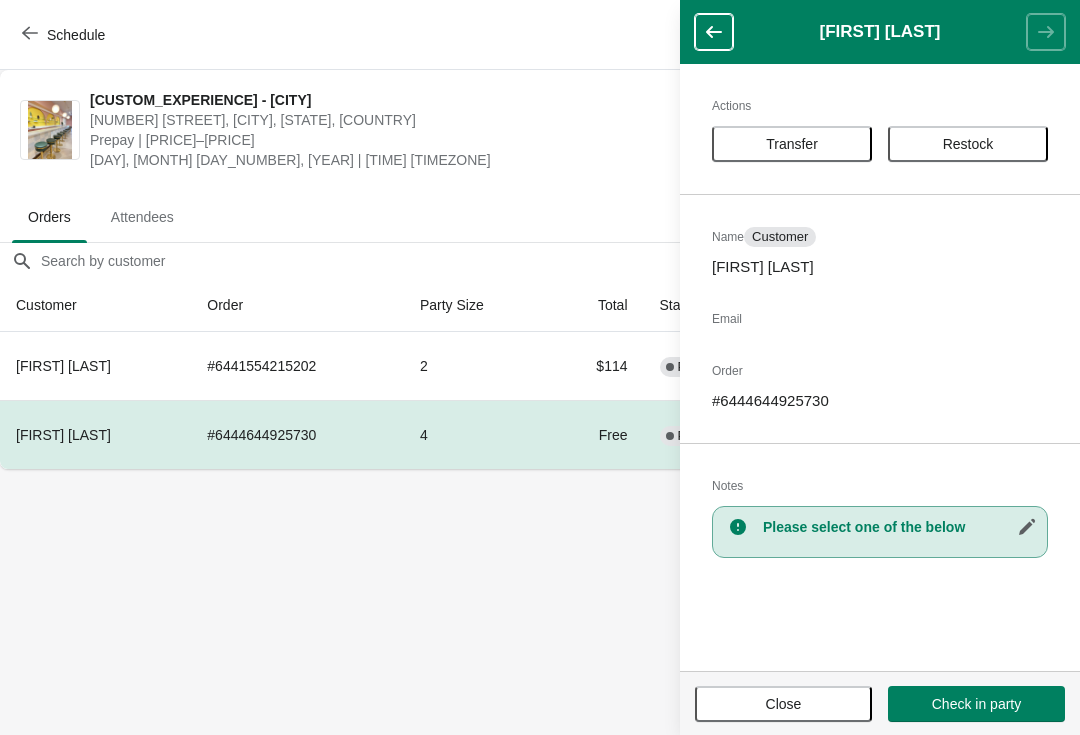 click on "Transfer" at bounding box center [792, 144] 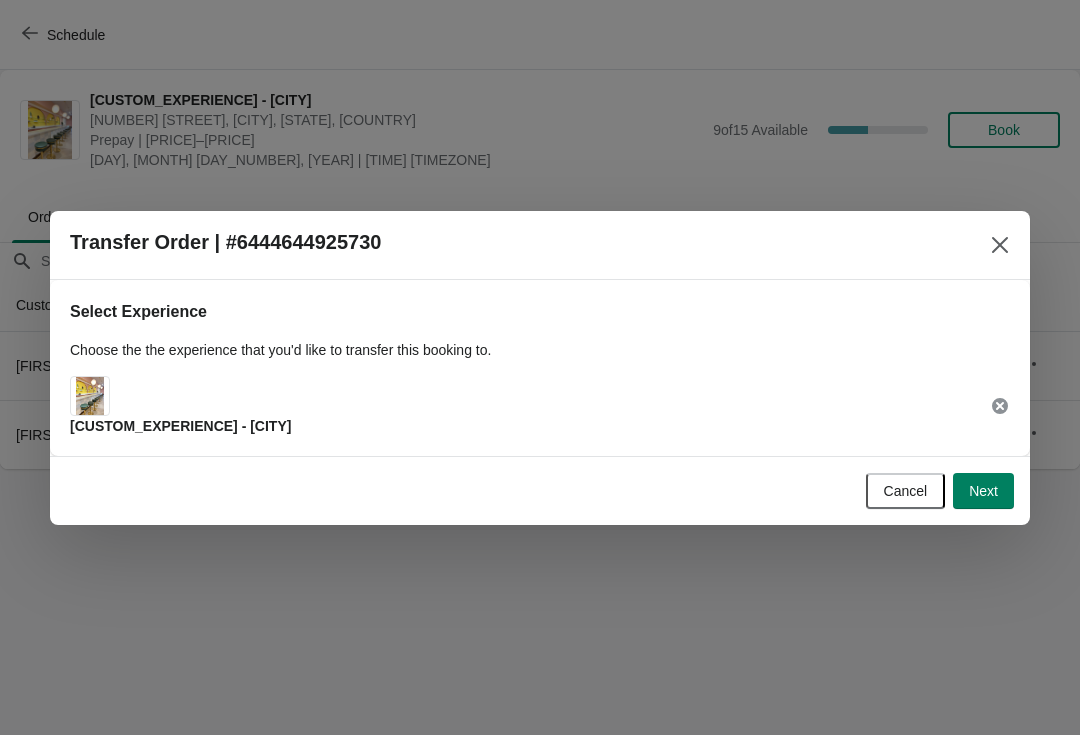 click on "Next" at bounding box center (983, 491) 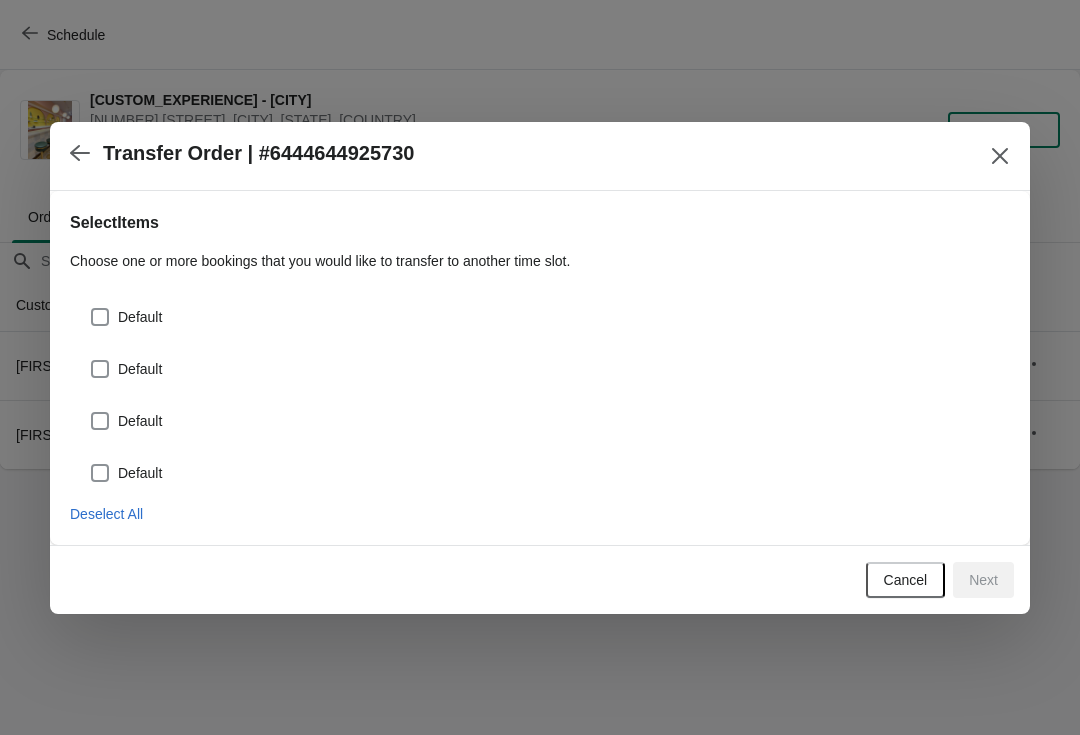 click on "Default" at bounding box center [140, 317] 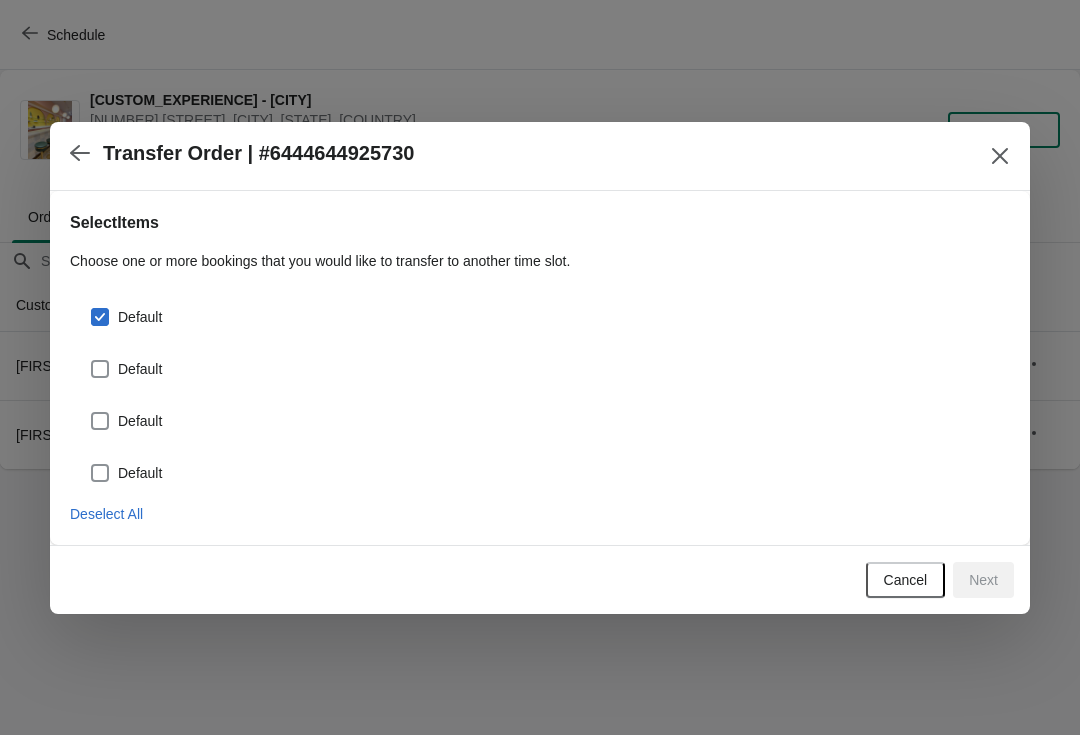 checkbox on "true" 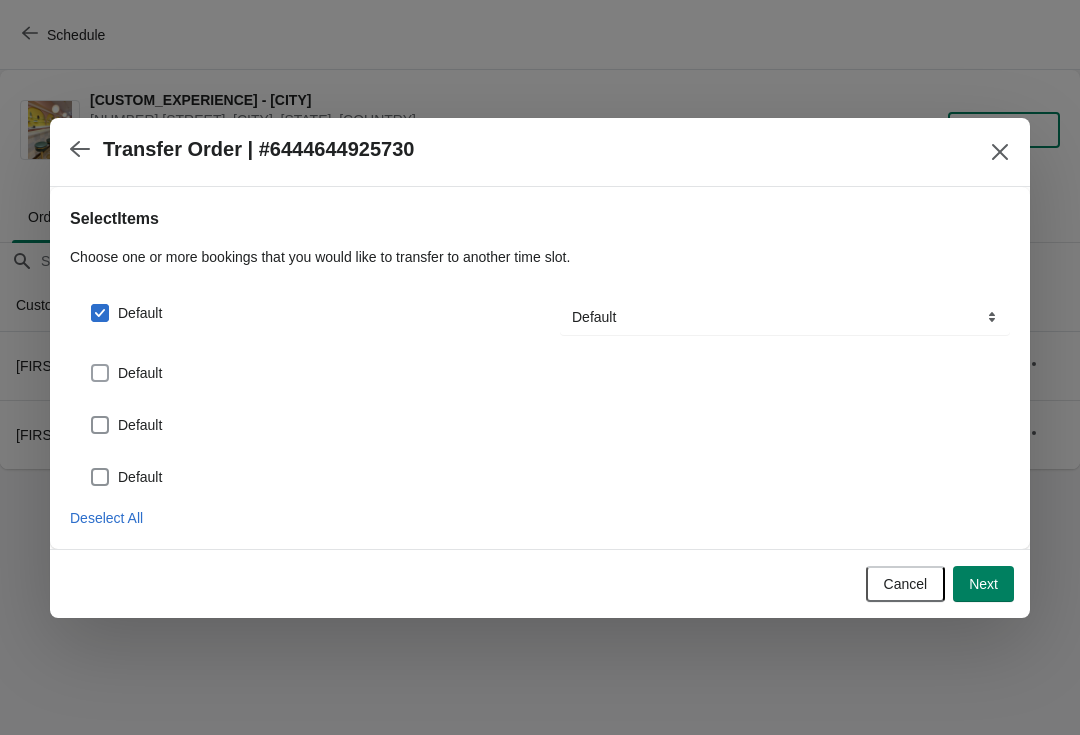 click on "Default" at bounding box center [140, 373] 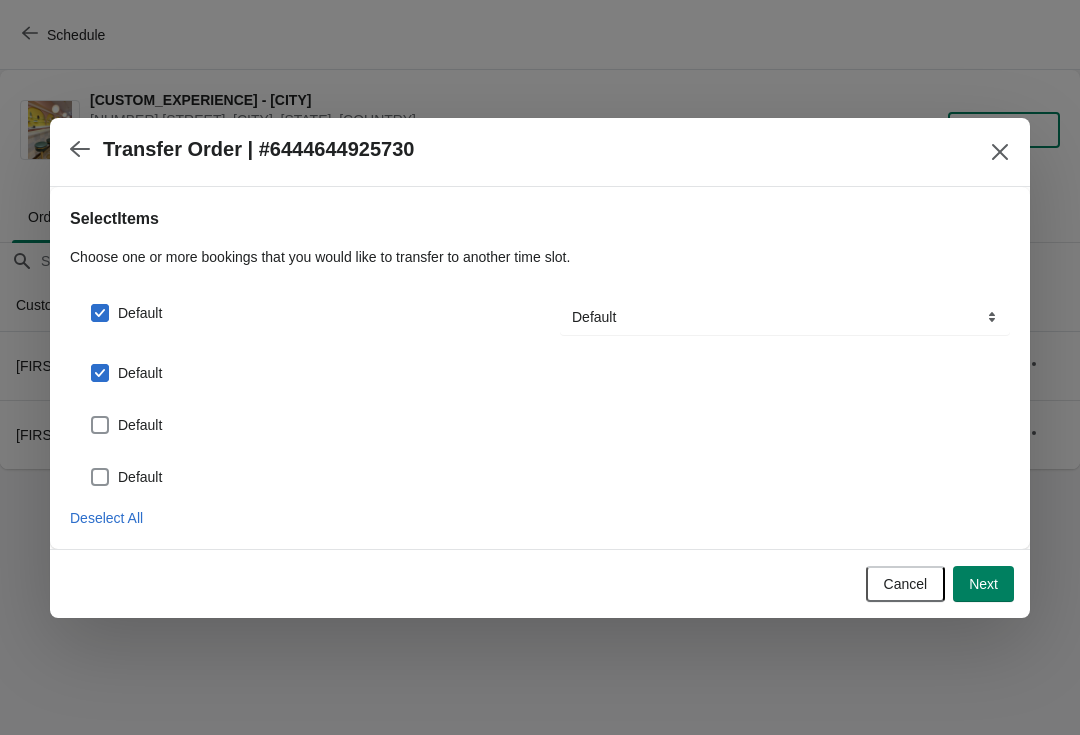 checkbox on "true" 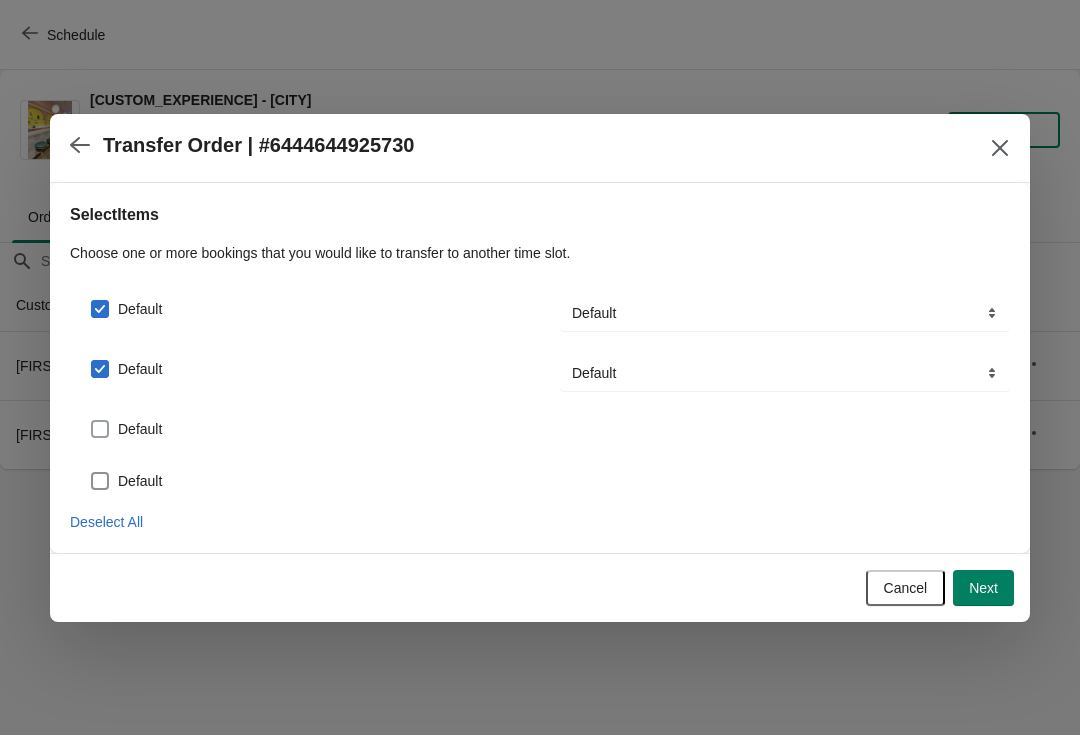 click at bounding box center [100, 429] 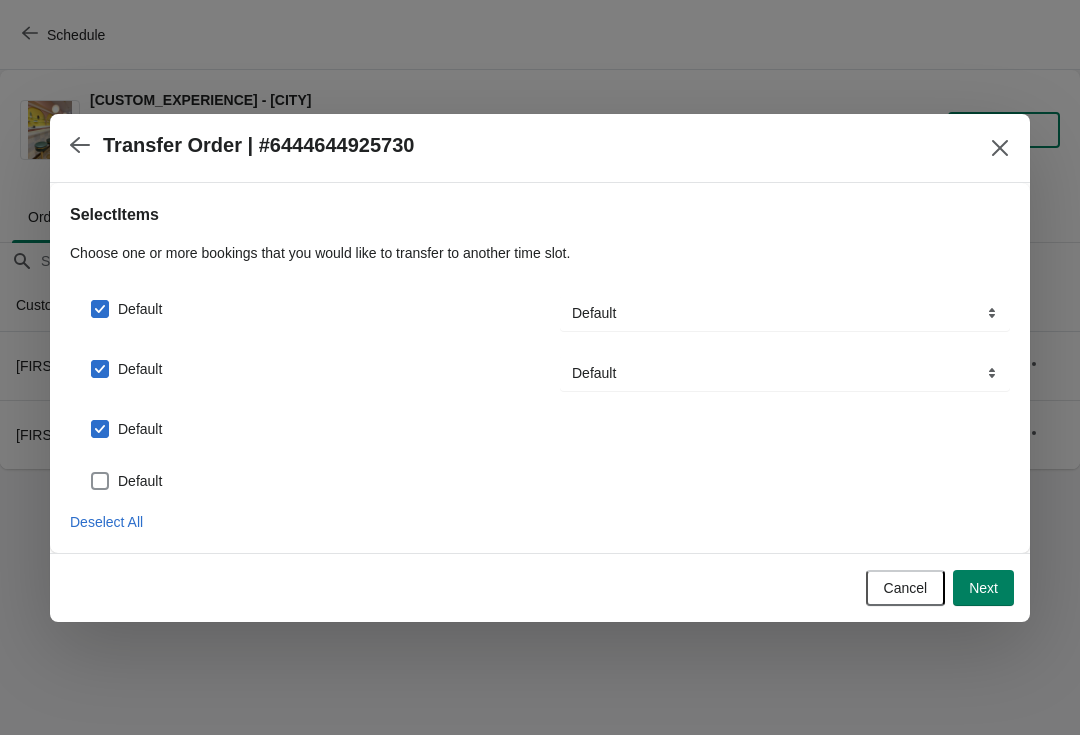 checkbox on "true" 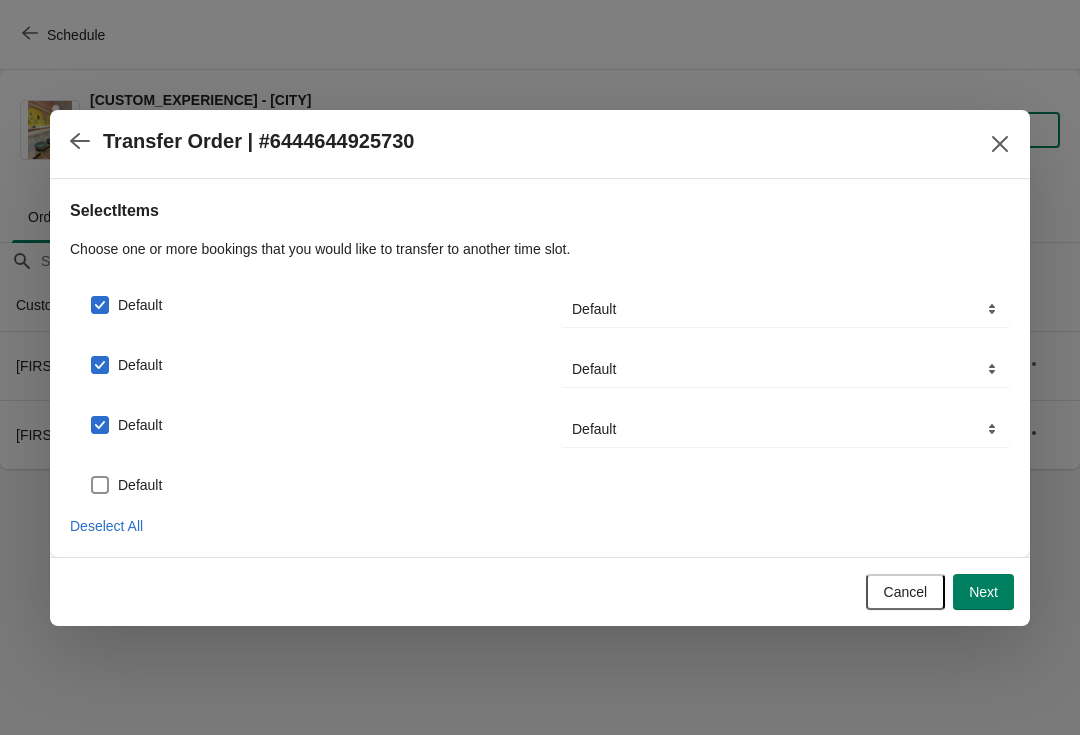 click on "Default" at bounding box center (140, 485) 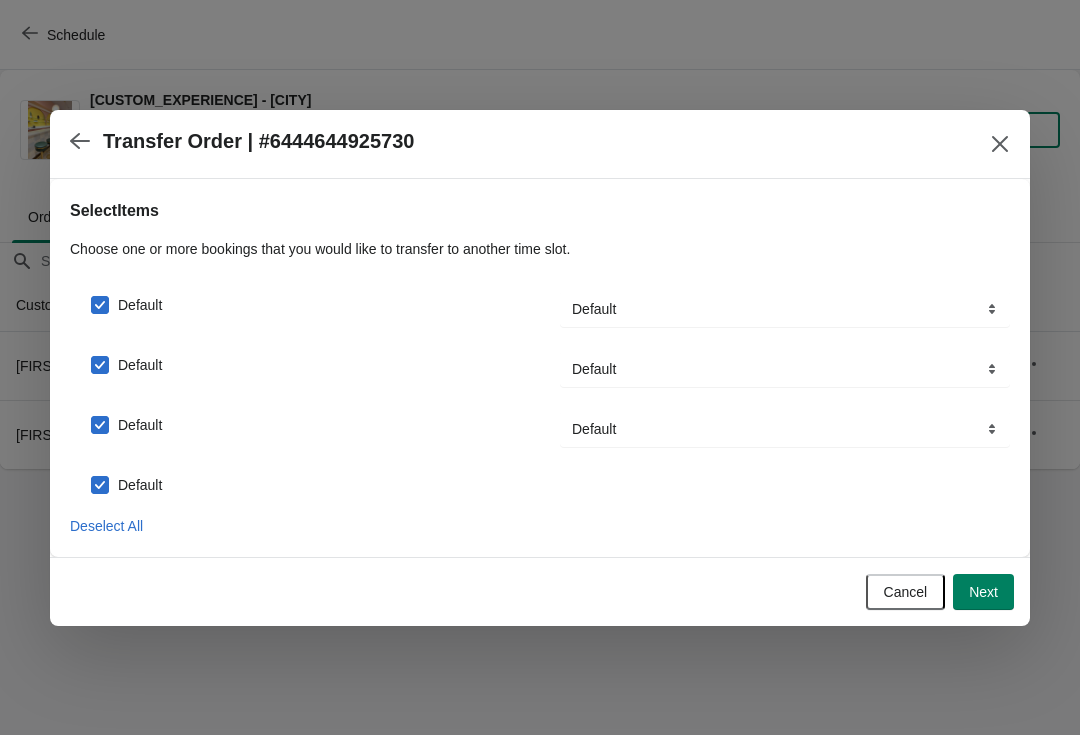 checkbox on "true" 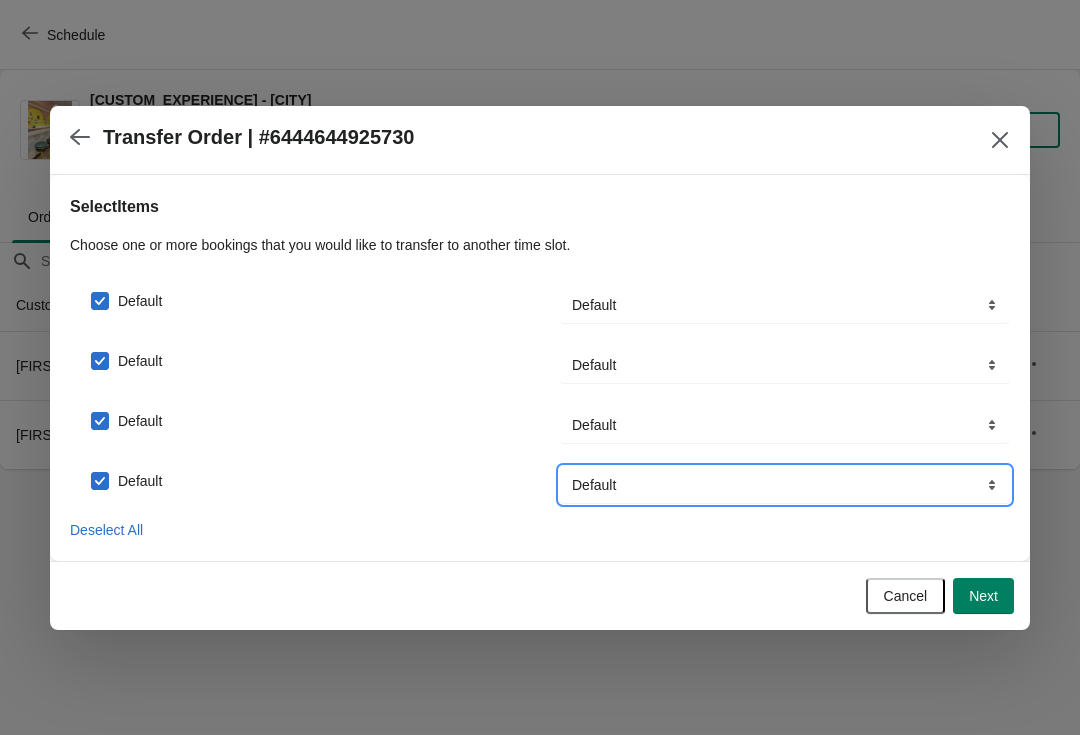 click on "Default" at bounding box center [785, 305] 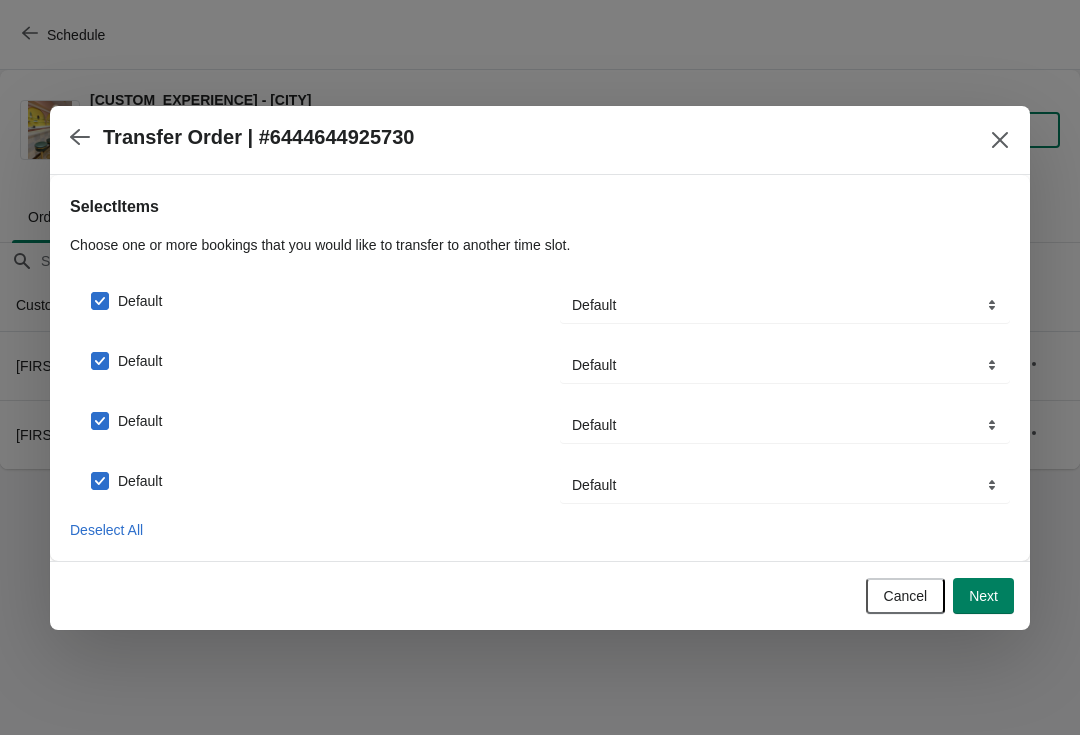 click on "Next" at bounding box center (983, 596) 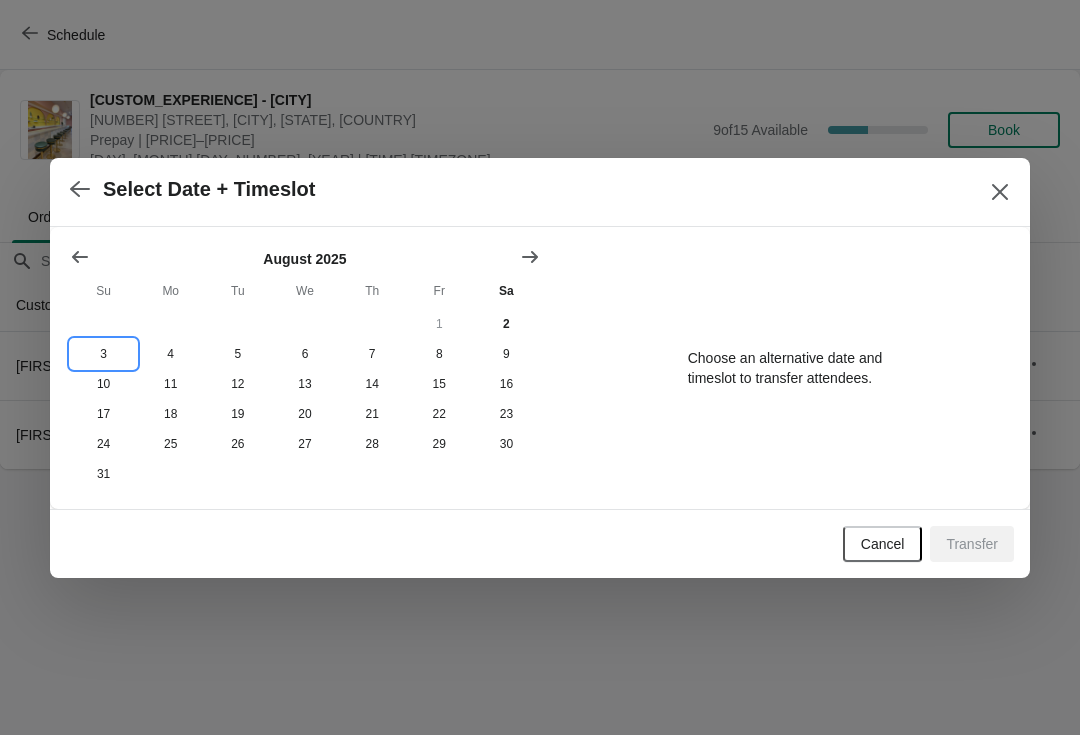 click on "3" at bounding box center [103, 354] 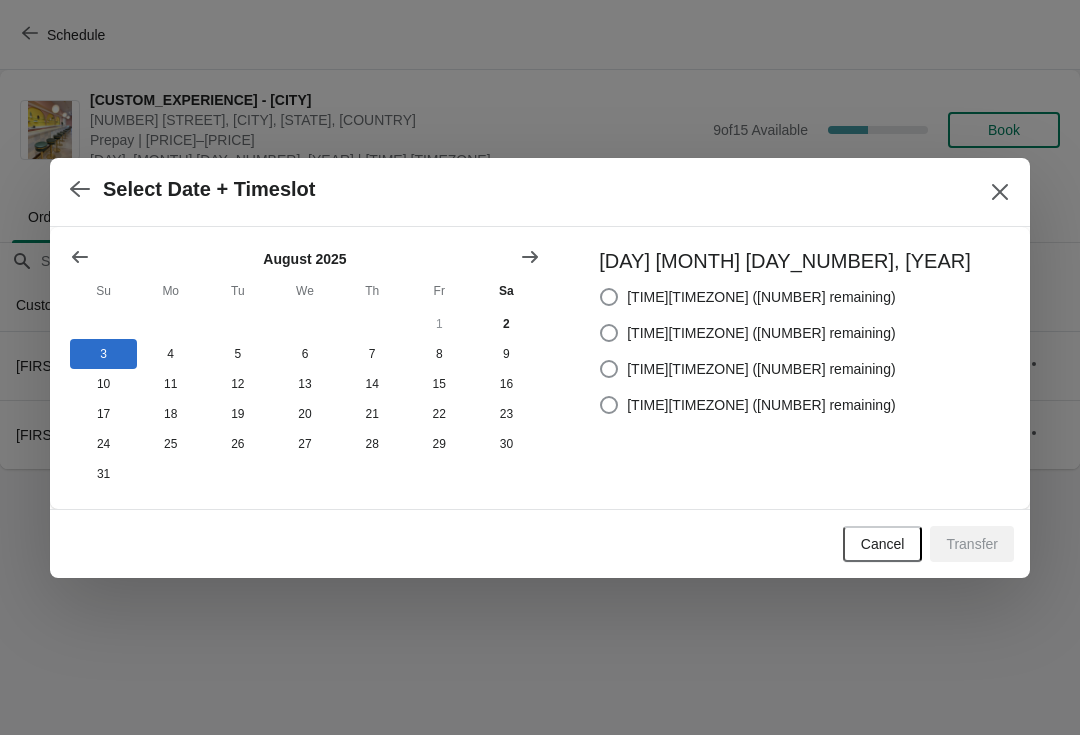 click on "[TIME][TIMEZONE] ([NUMBER] remaining)" at bounding box center (761, 333) 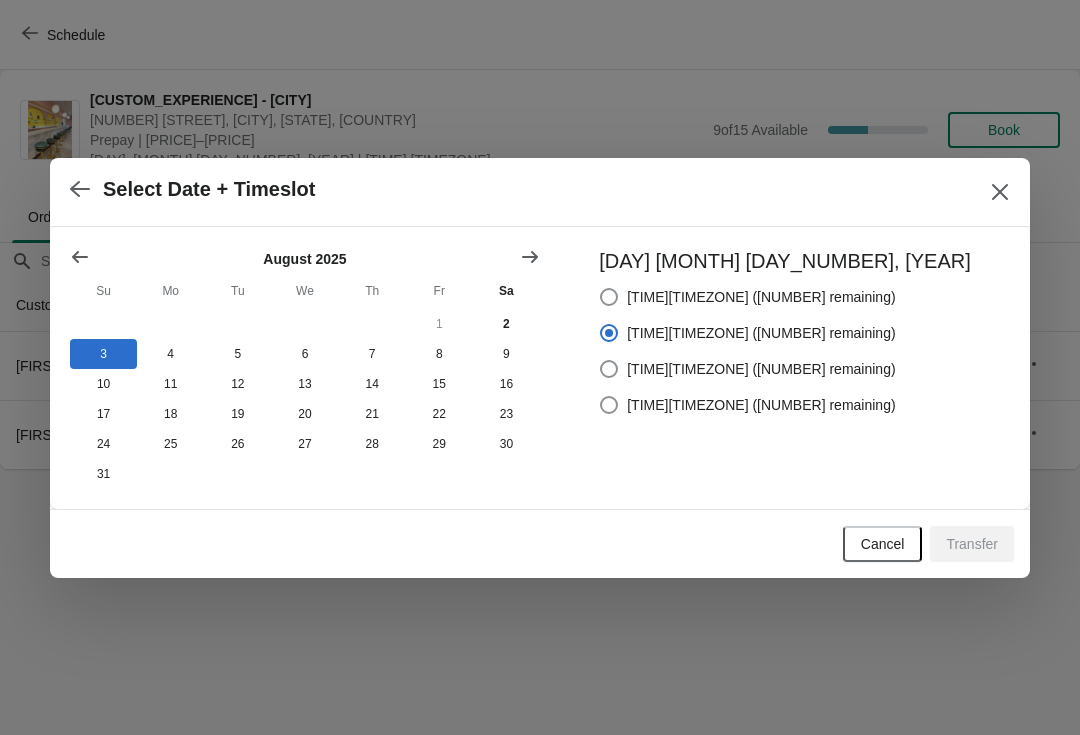radio on "true" 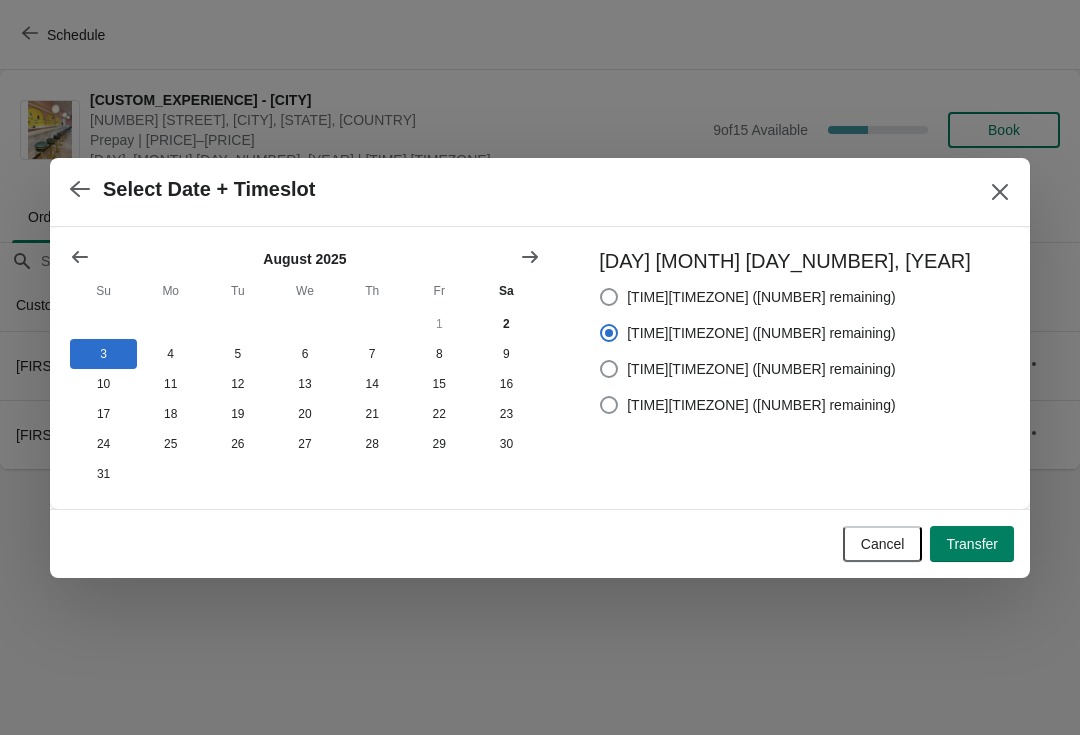 click on "Cancel" at bounding box center [883, 544] 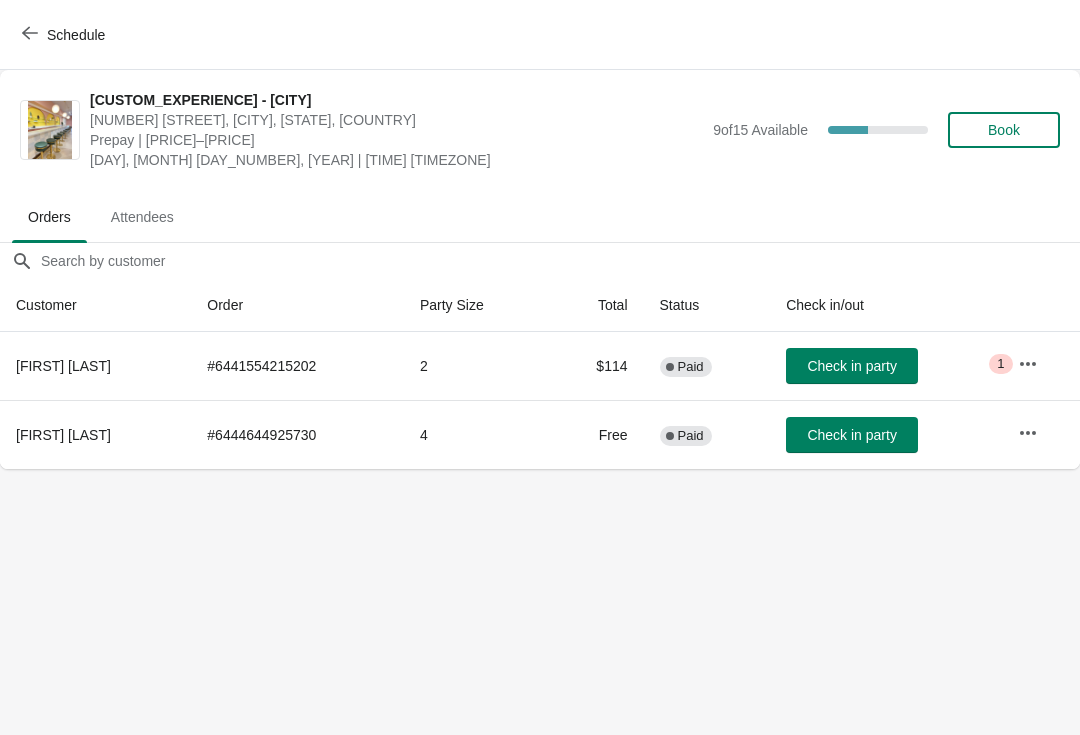 click at bounding box center [1028, 433] 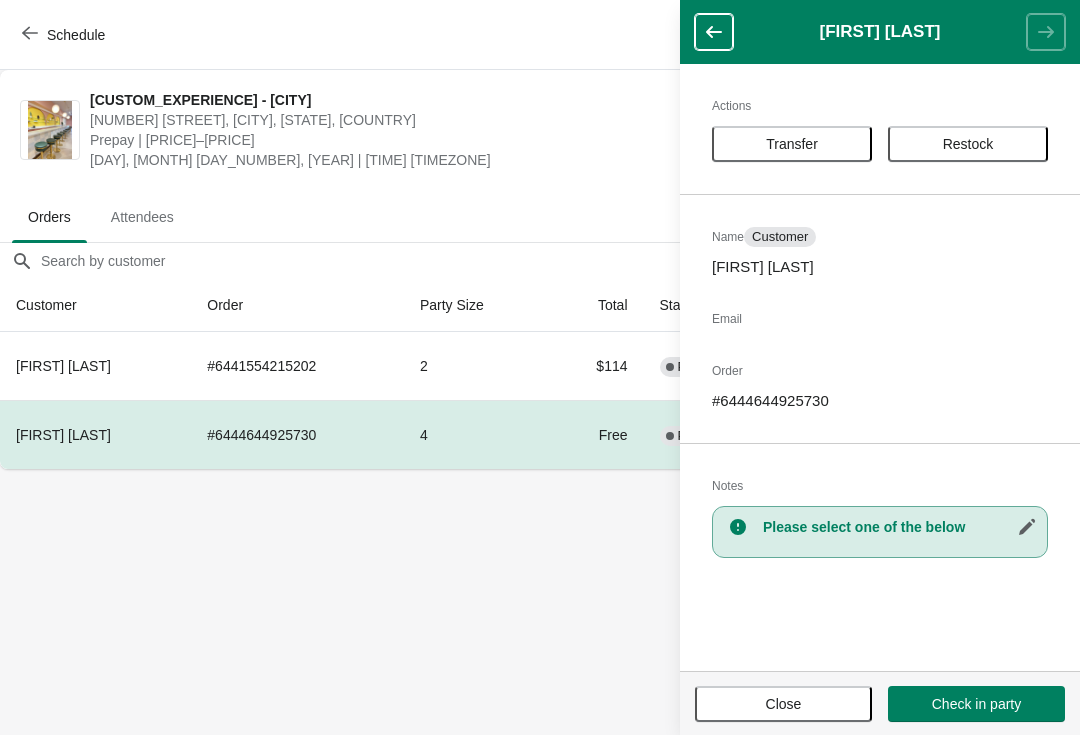 click on "Close" at bounding box center [783, 704] 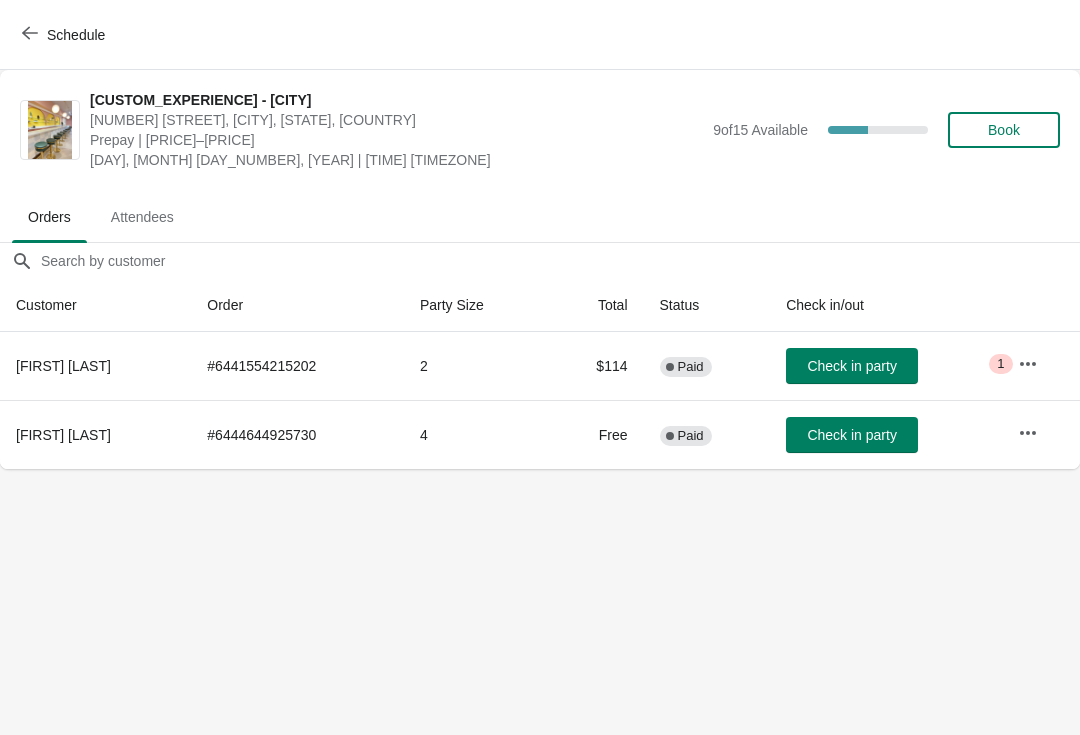 click at bounding box center (1028, 433) 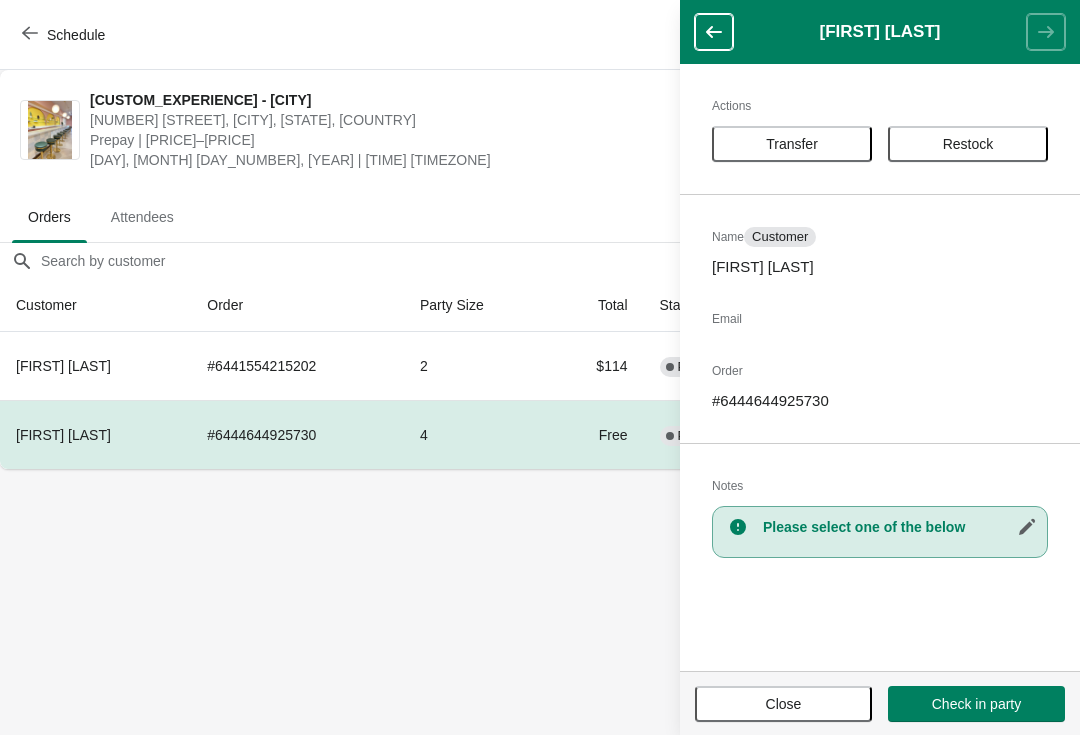 click on "Transfer" at bounding box center [792, 144] 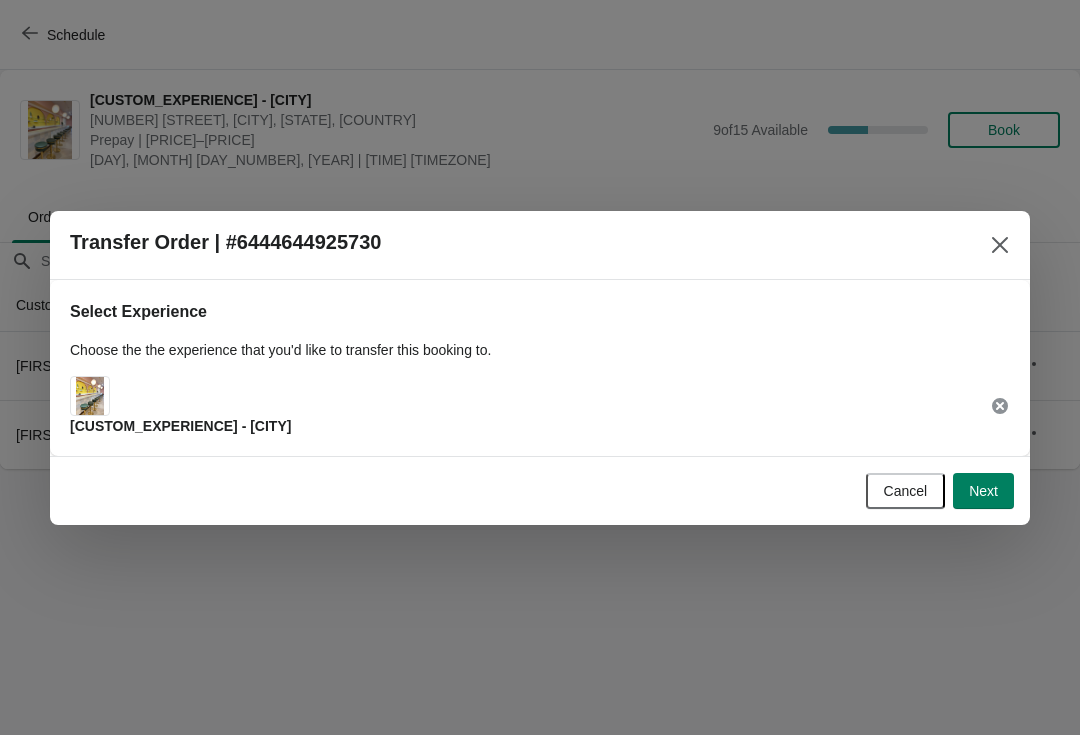 click on "Next" at bounding box center [983, 491] 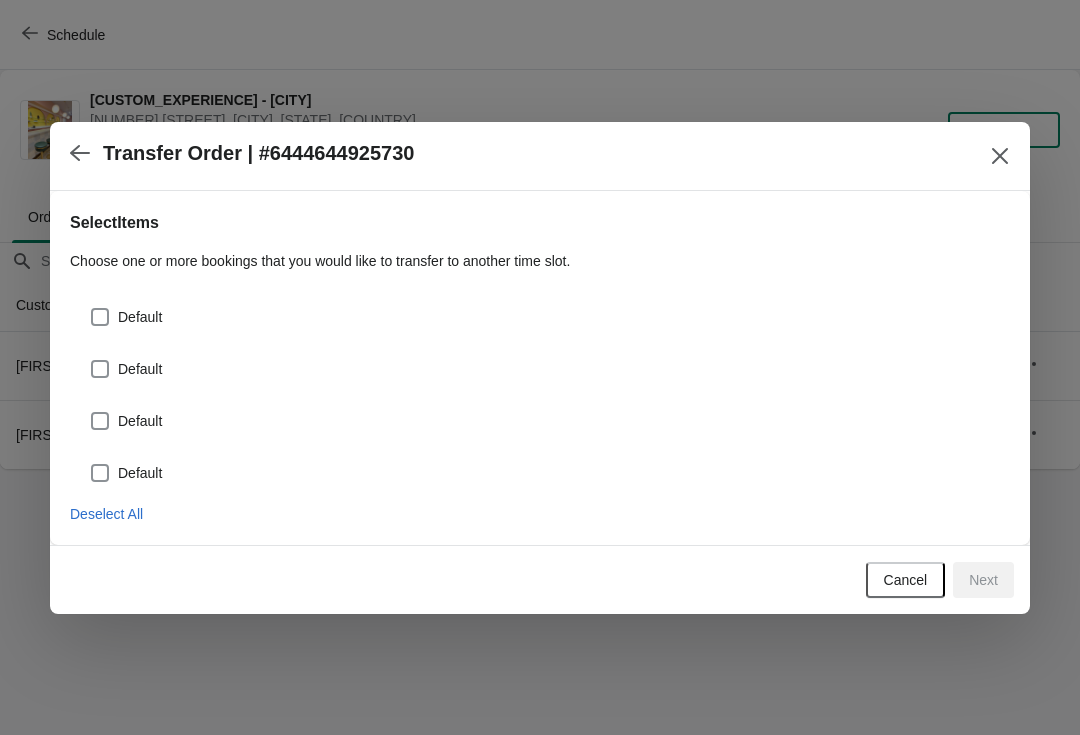 click on "Default" at bounding box center [140, 317] 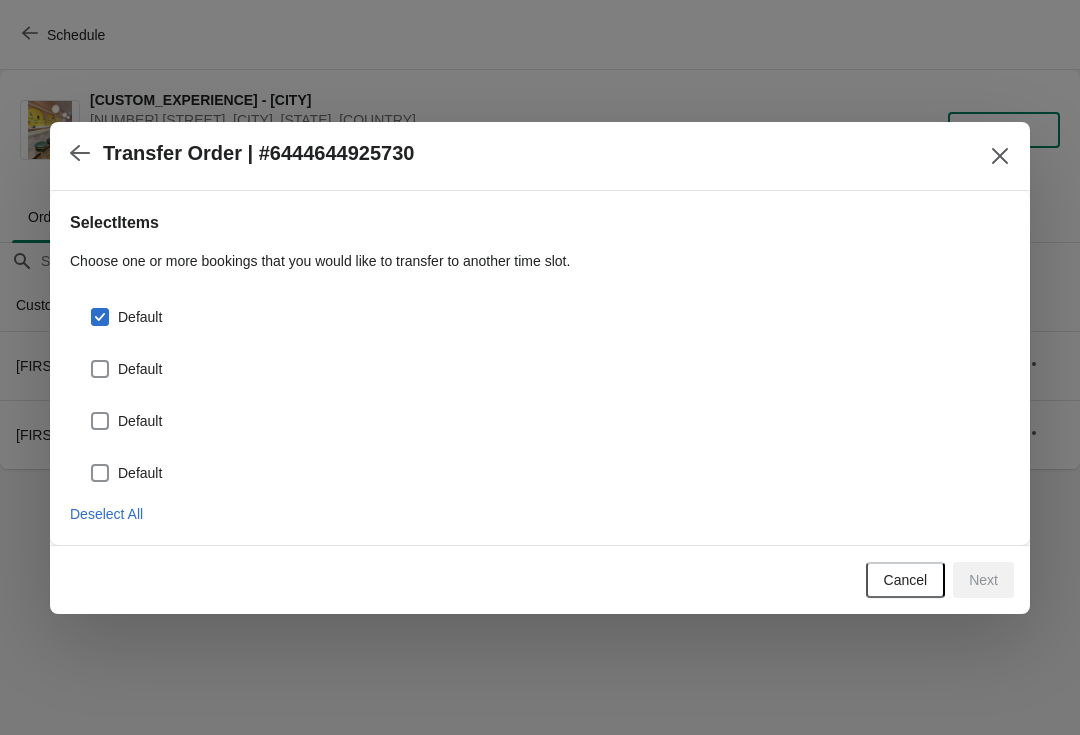 checkbox on "true" 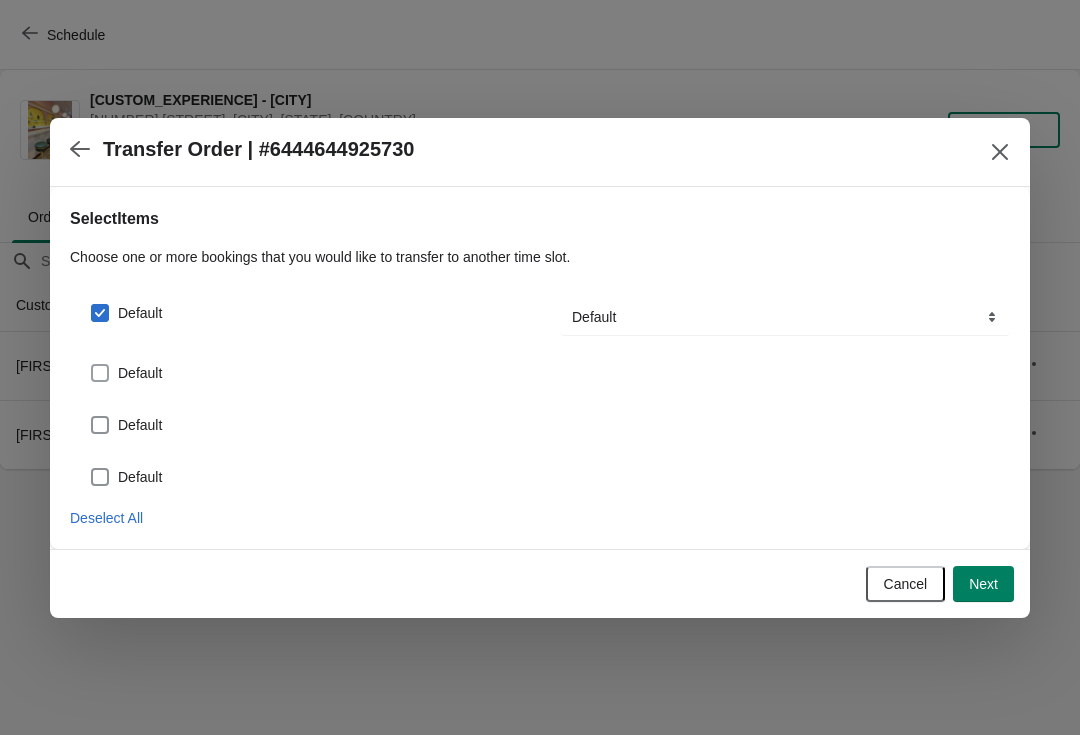 click at bounding box center (100, 373) 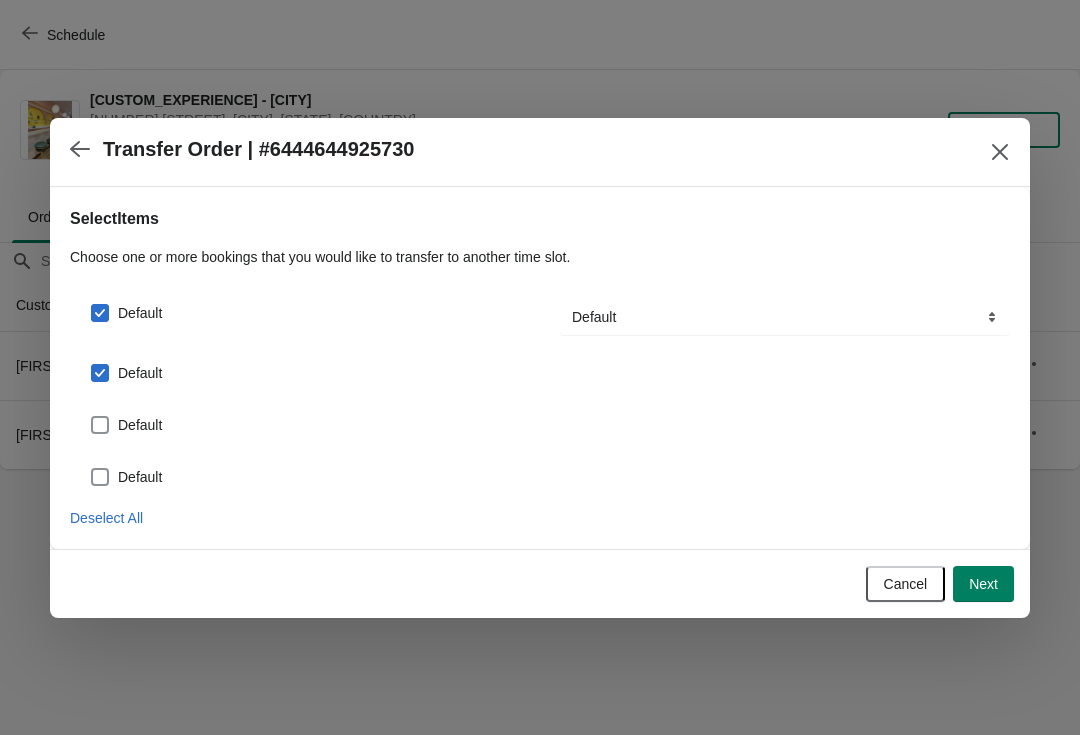 checkbox on "true" 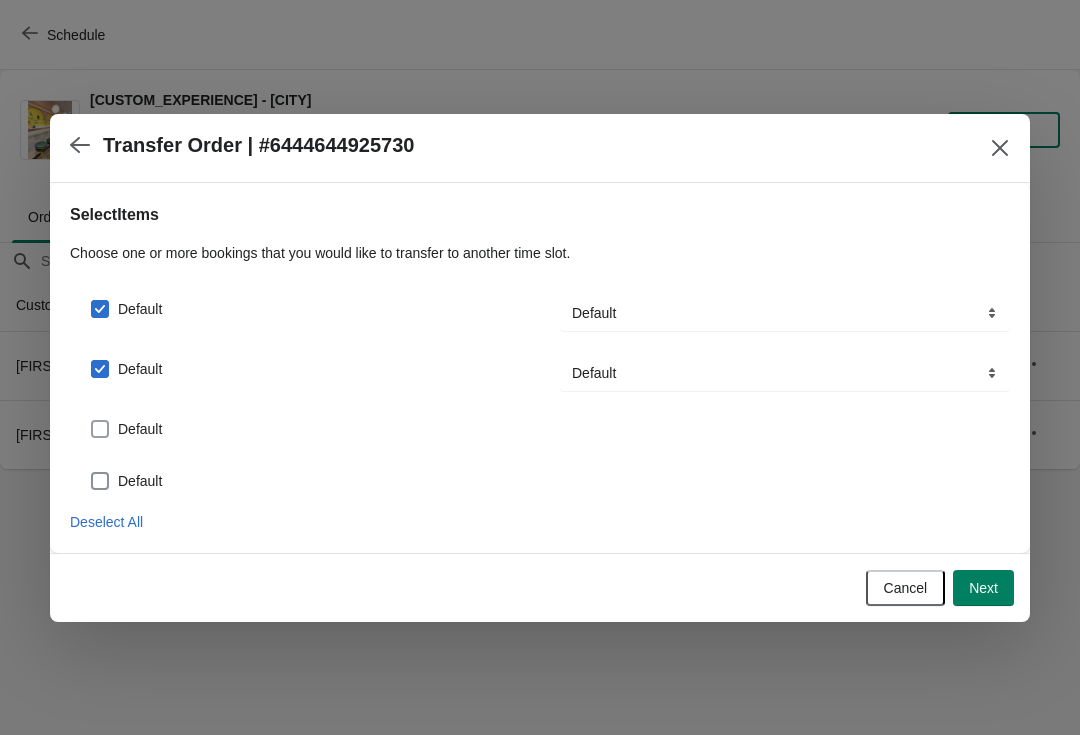 click at bounding box center [100, 429] 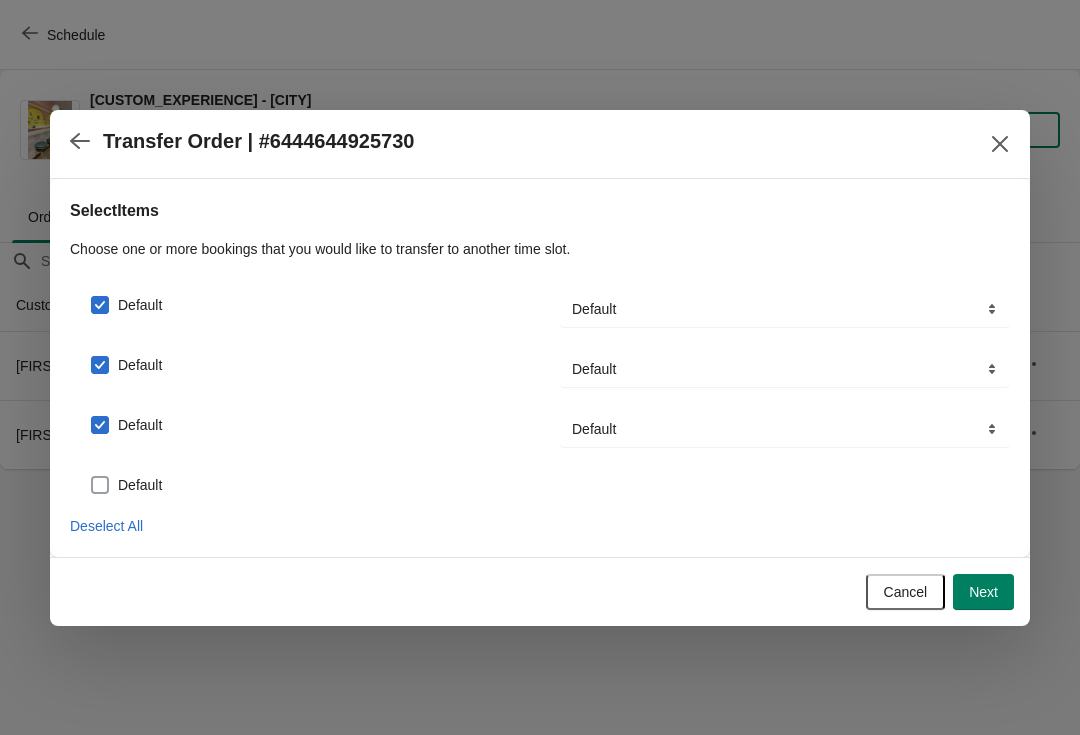 click at bounding box center (100, 485) 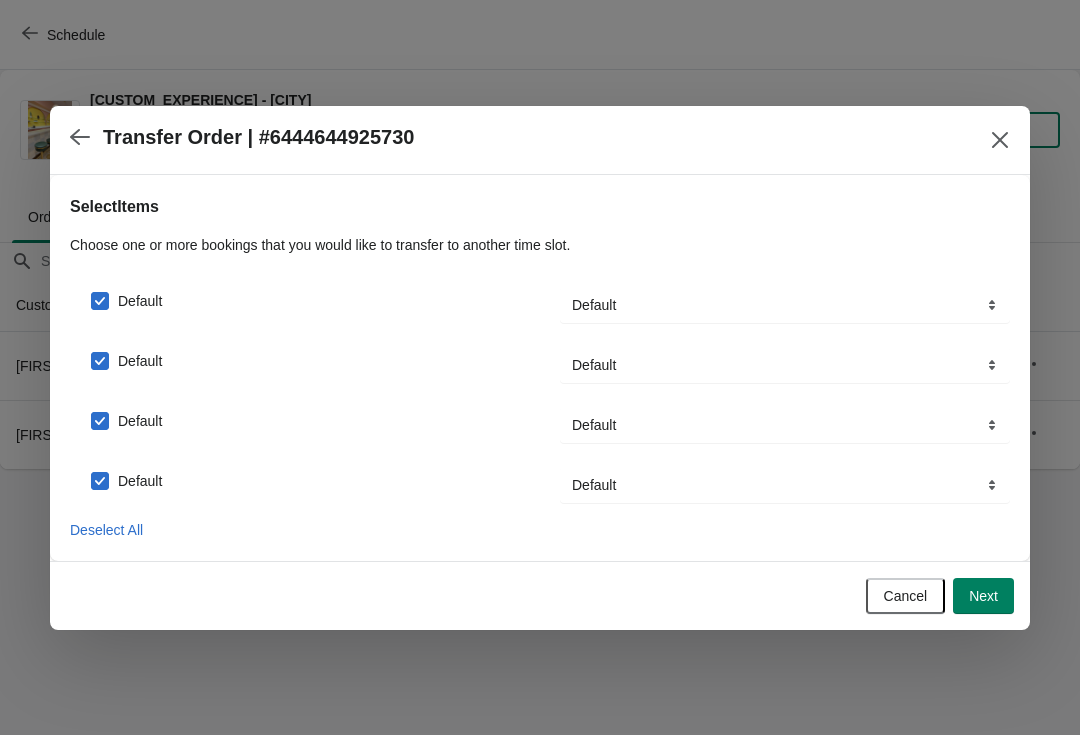 click on "Next" at bounding box center [983, 596] 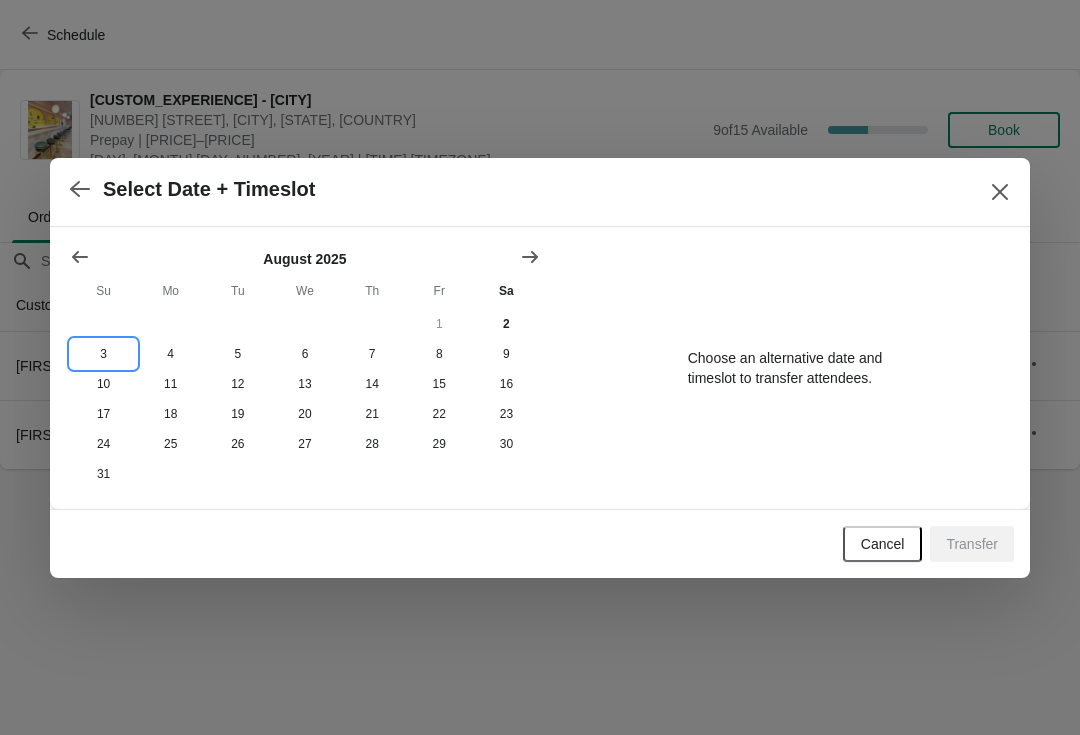 click on "3" at bounding box center [103, 354] 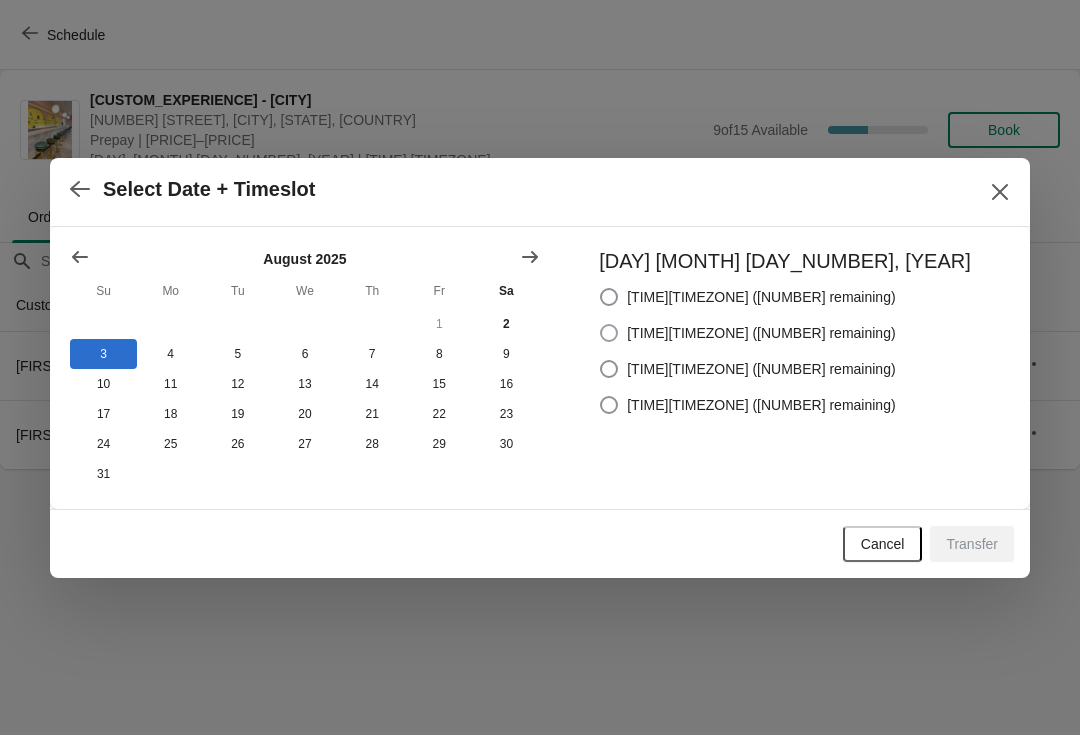 click on "[TIME][TIMEZONE] ([NUMBER] remaining)" at bounding box center [761, 333] 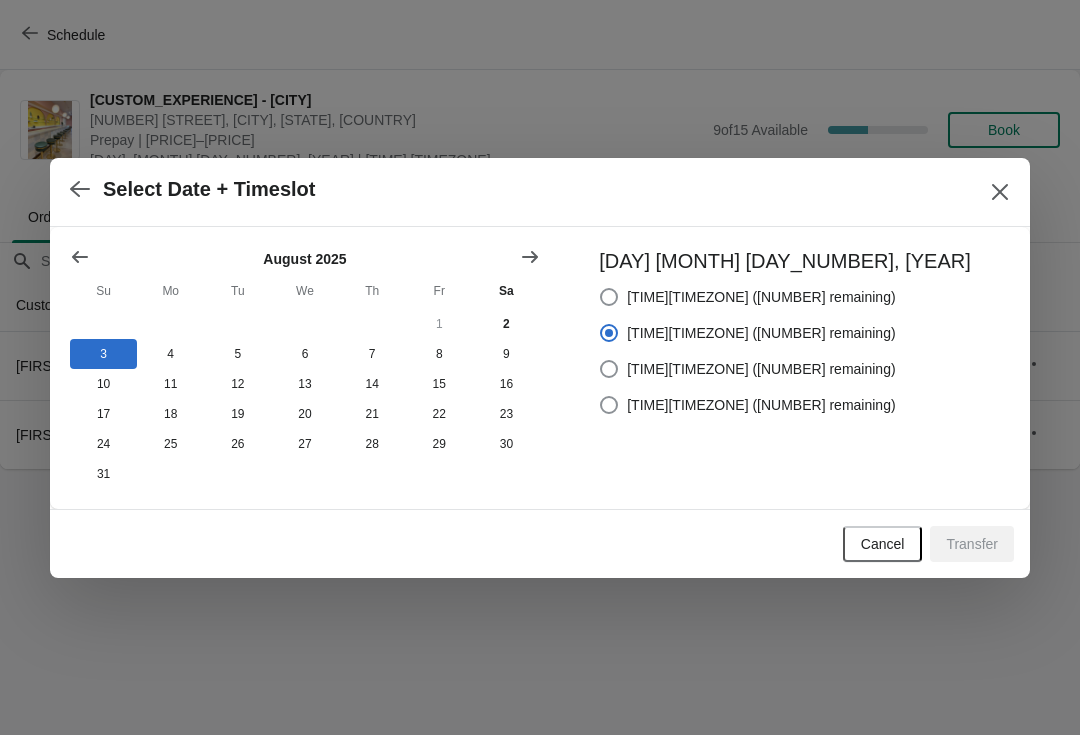 radio on "true" 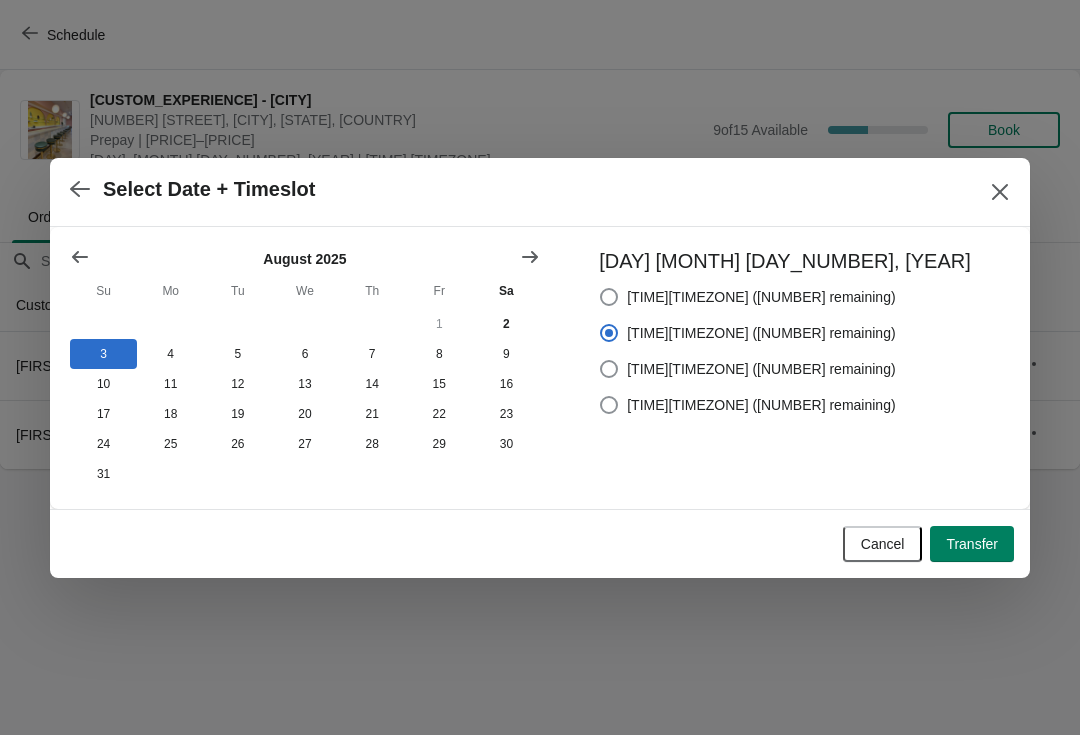 click on "Transfer" at bounding box center [972, 544] 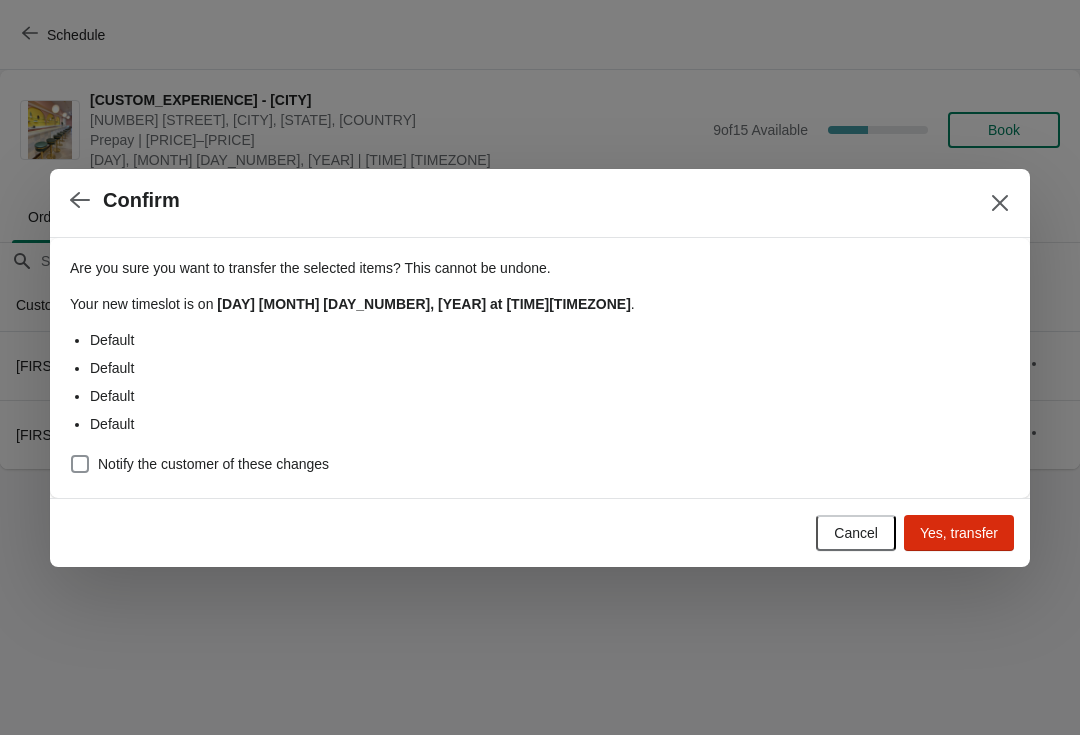 click on "Notify the customer of these changes" at bounding box center [213, 464] 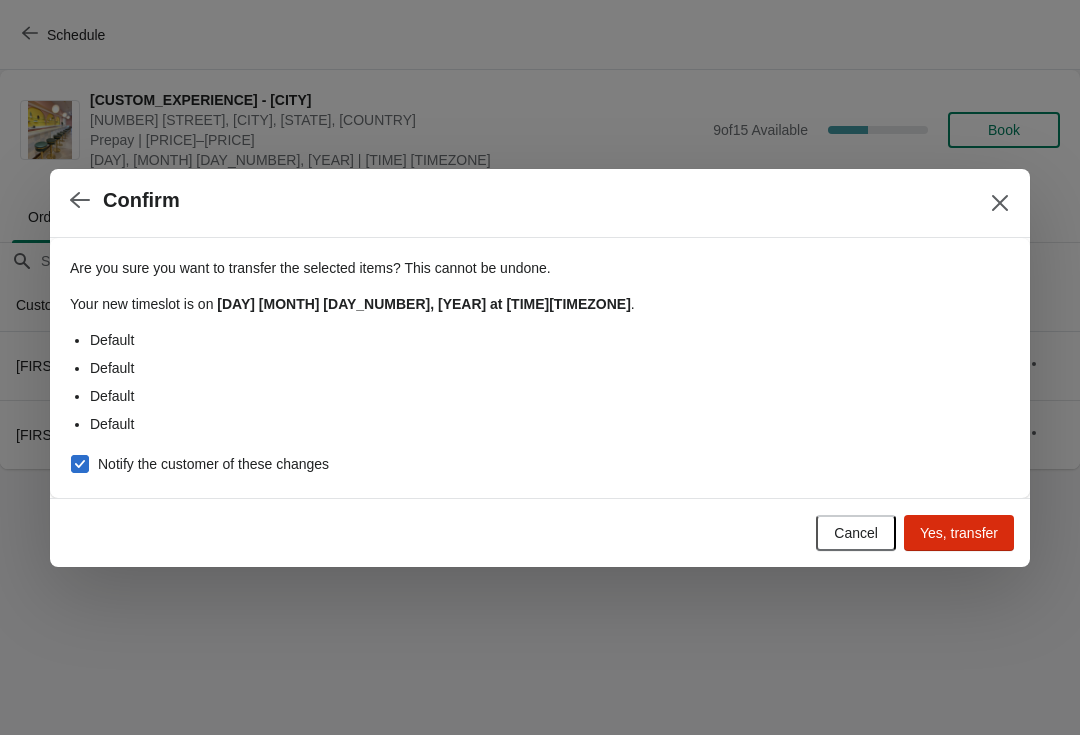 click on "Yes, transfer" at bounding box center (959, 533) 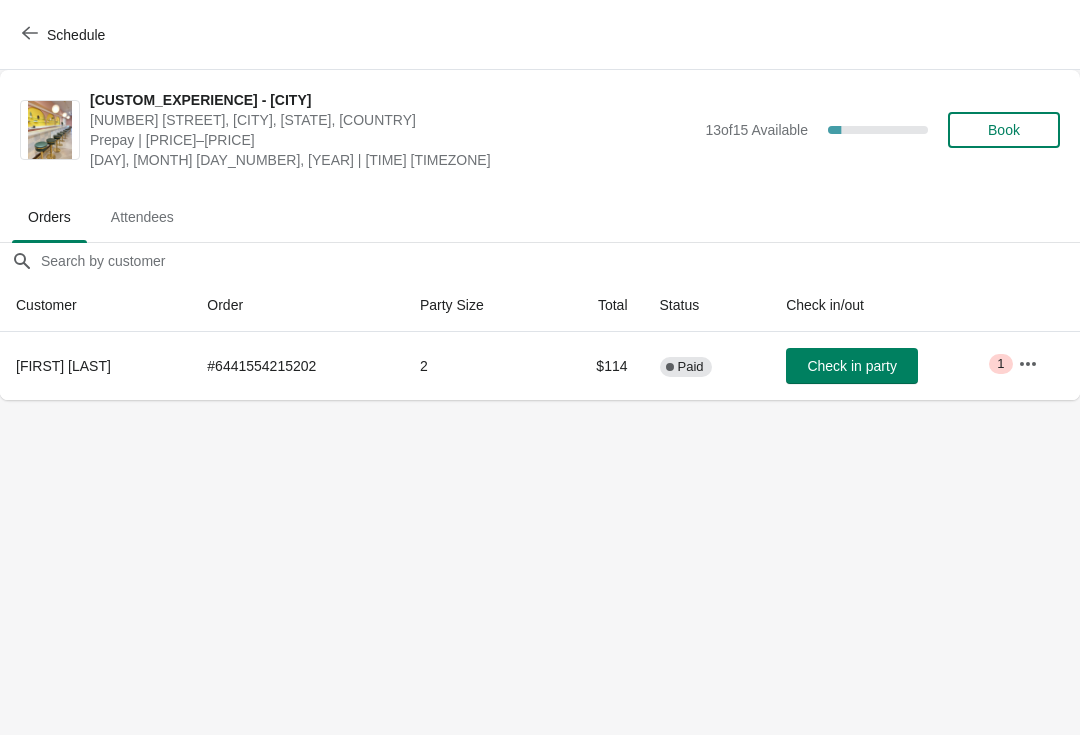 click on "Schedule" at bounding box center (540, 35) 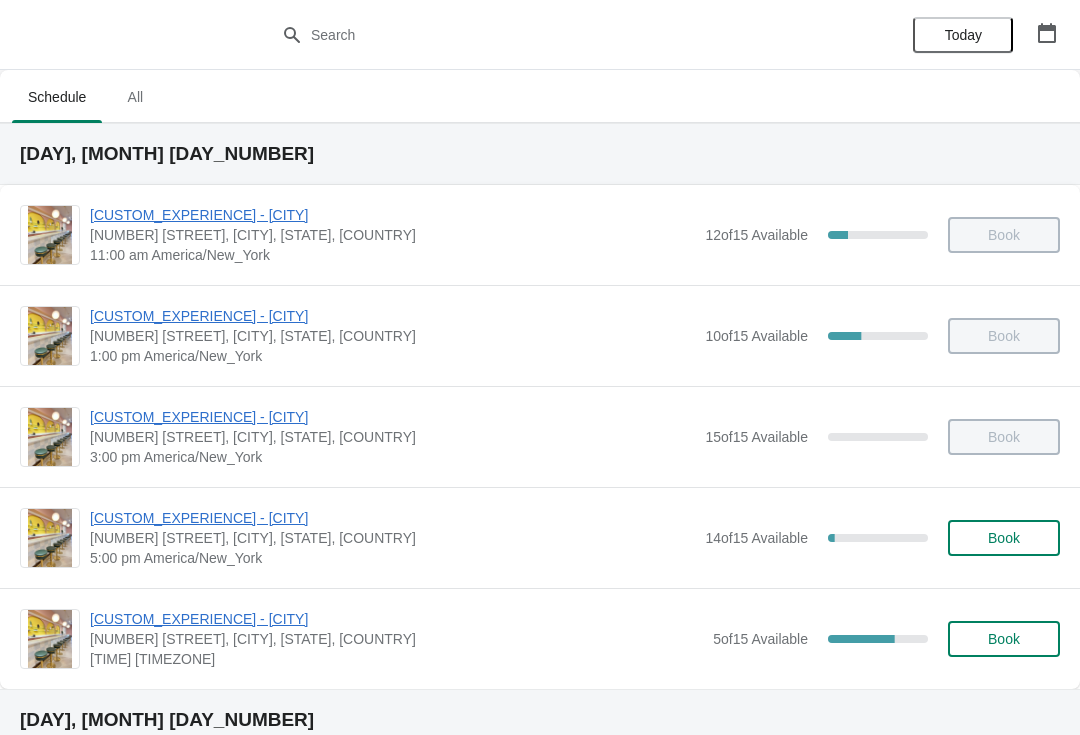 click on "[CUSTOM_EXPERIENCE] - [CITY]" at bounding box center (396, 619) 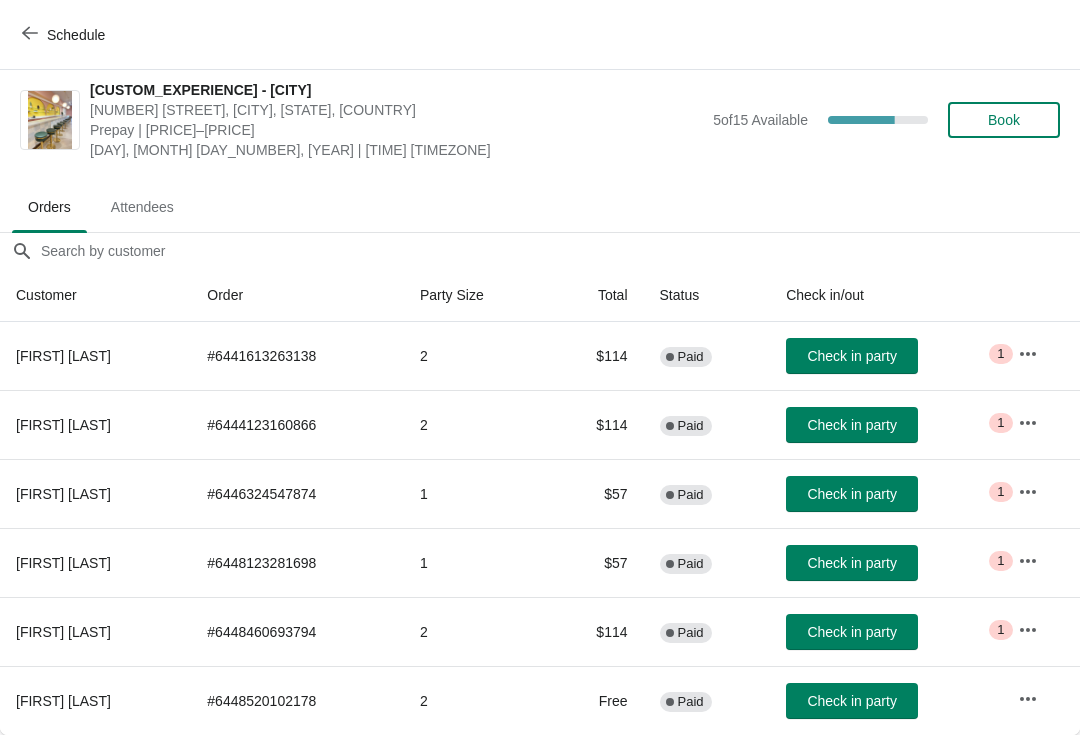 scroll, scrollTop: 10, scrollLeft: 0, axis: vertical 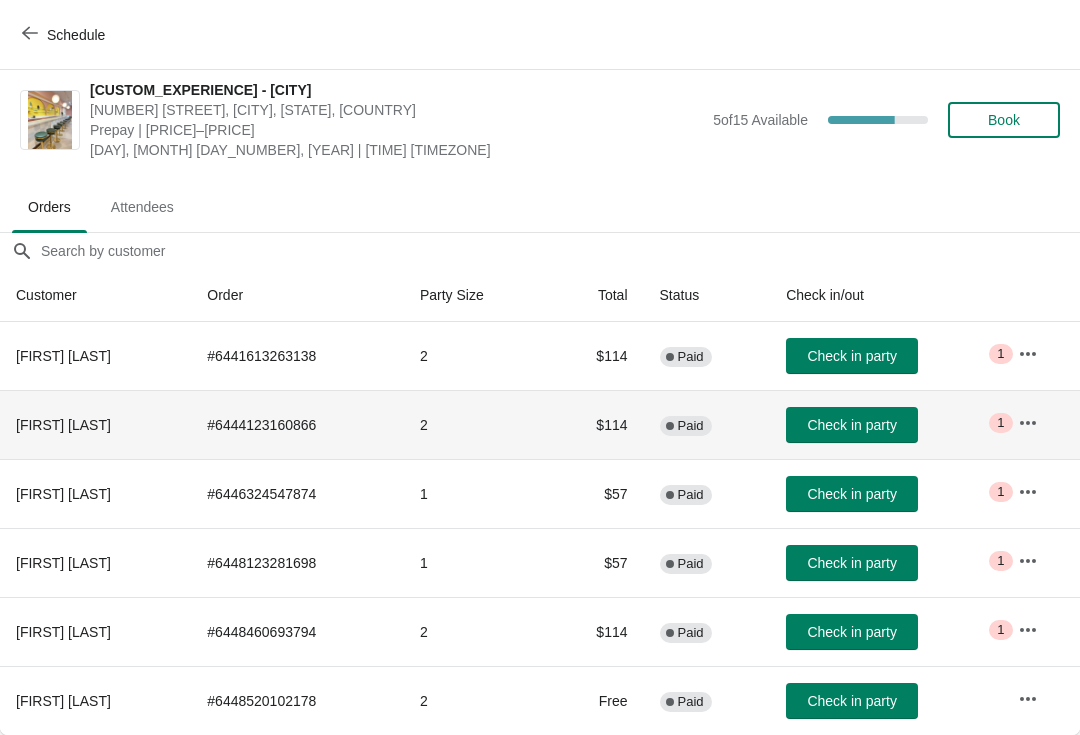 click on "[FIRST] [LAST]" at bounding box center [95, 424] 